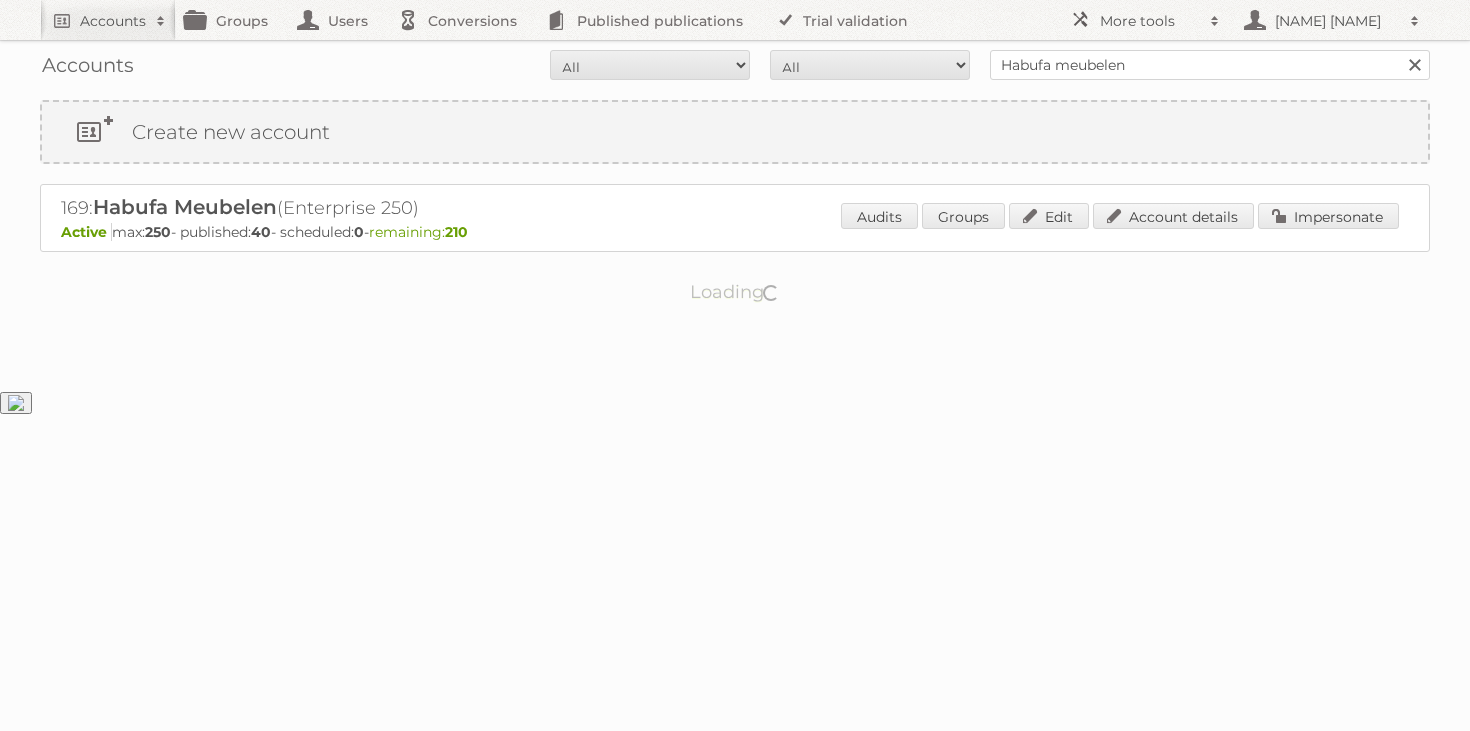 scroll, scrollTop: 0, scrollLeft: 0, axis: both 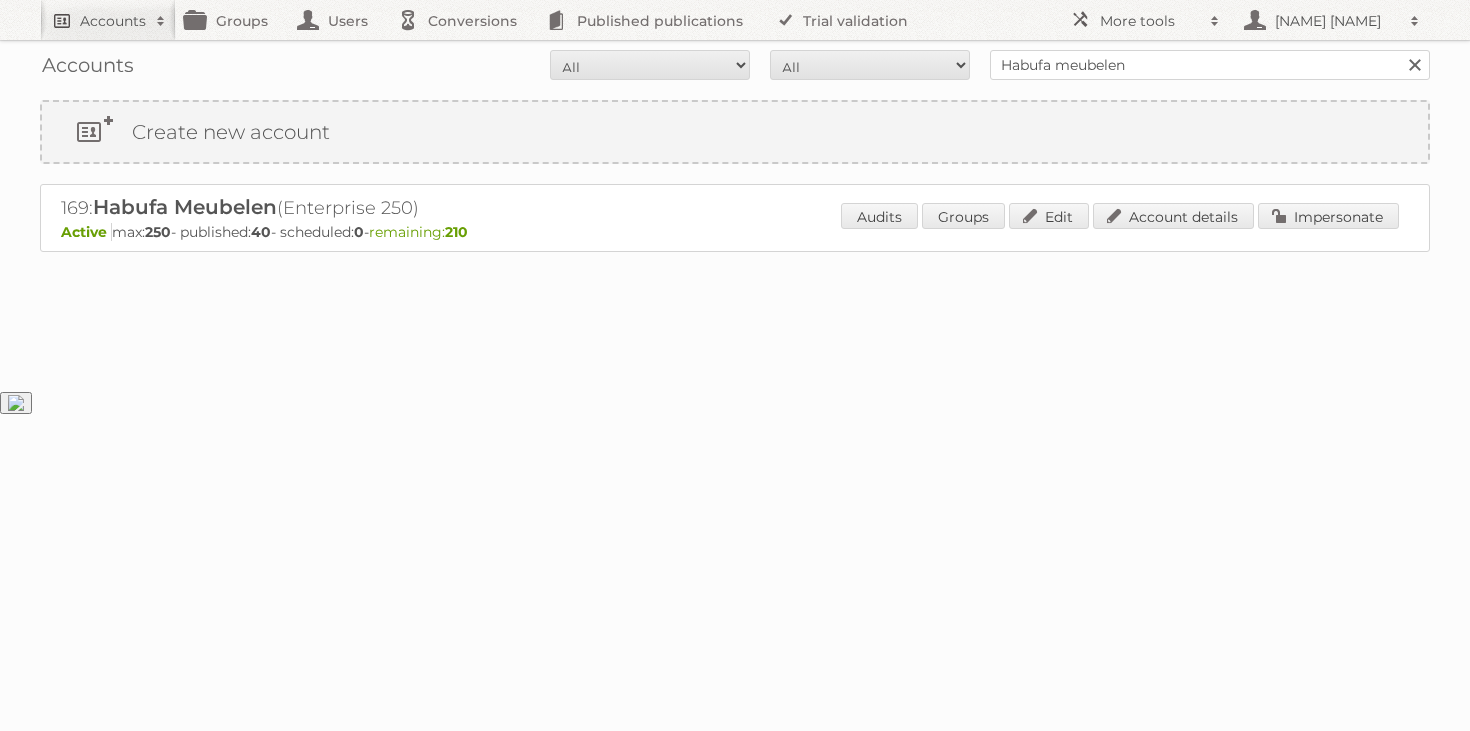 click on "Accounts" at bounding box center (113, 21) 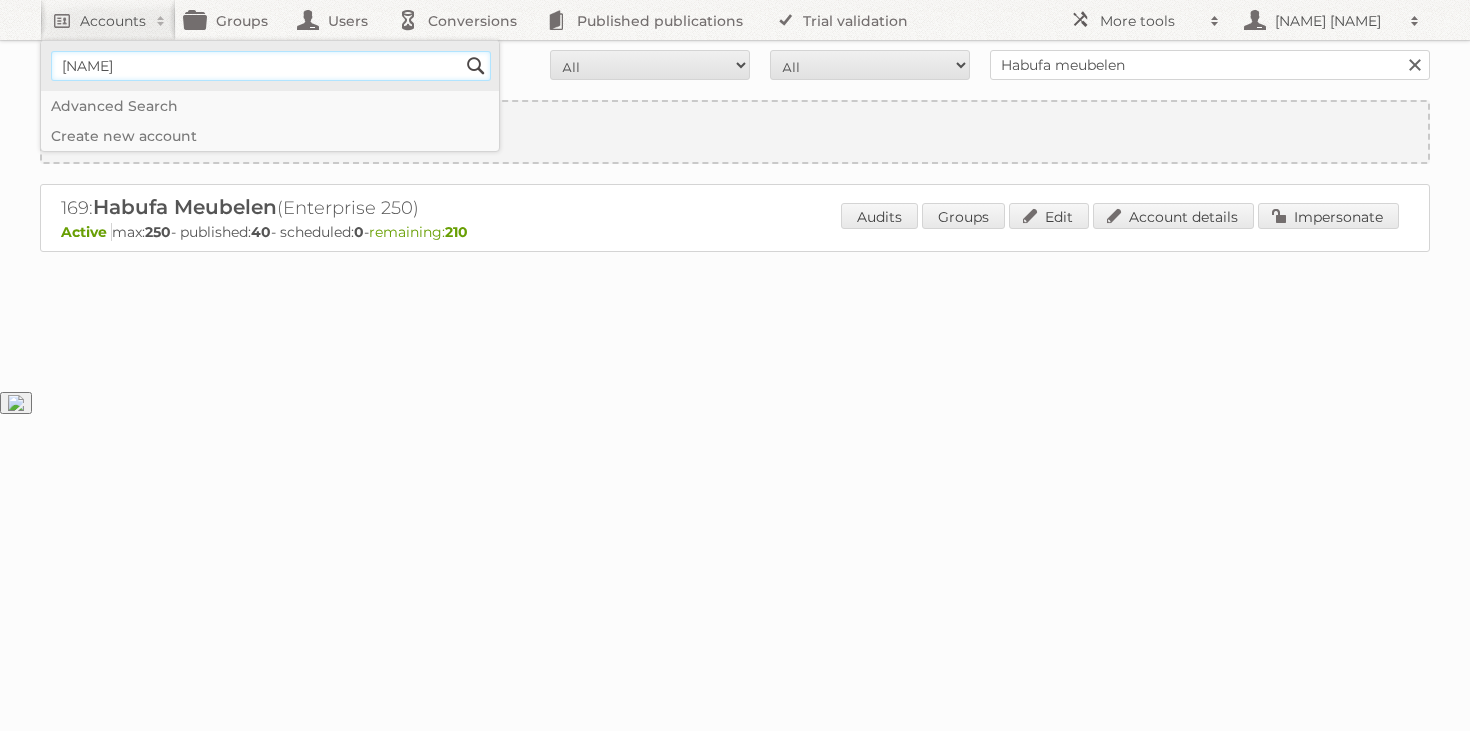 type on "Alliance automotive" 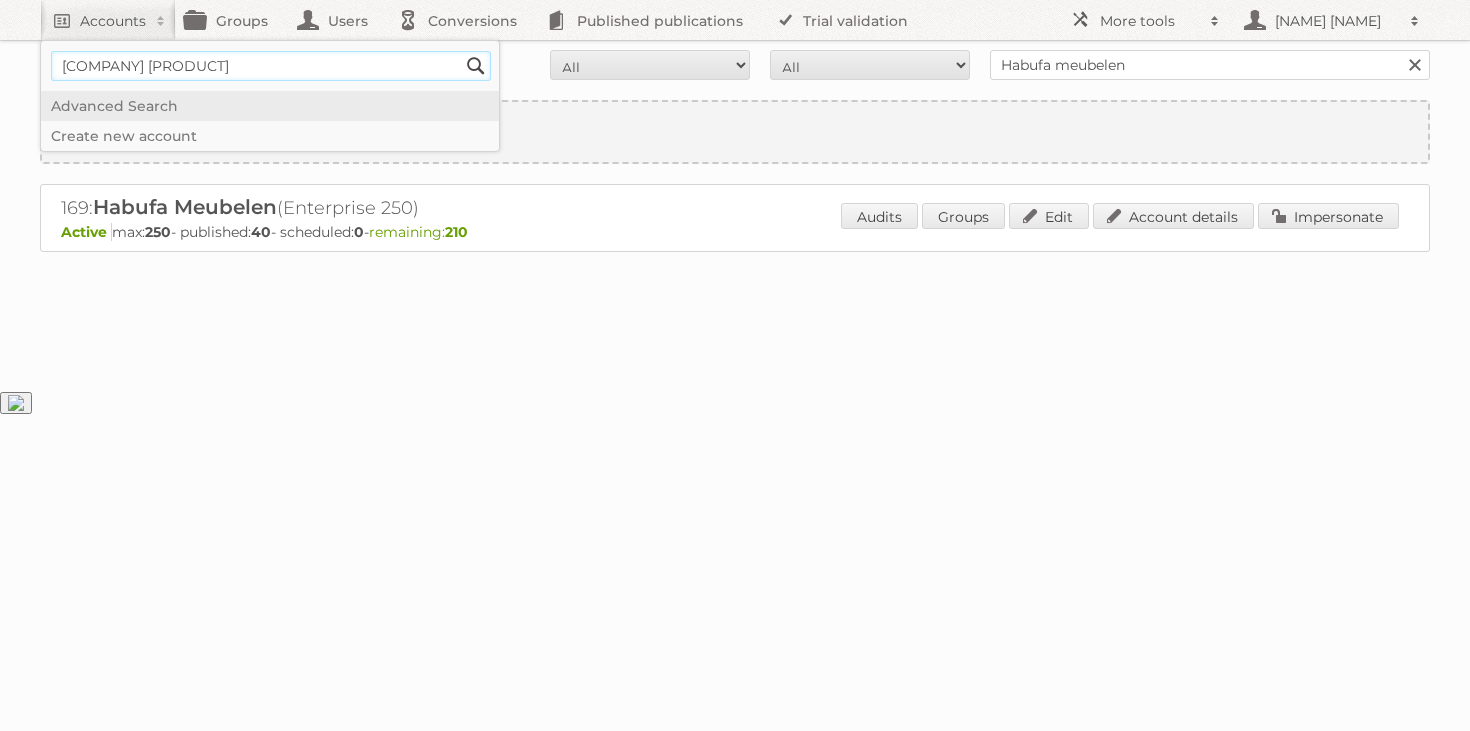 click on "Search" at bounding box center (476, 66) 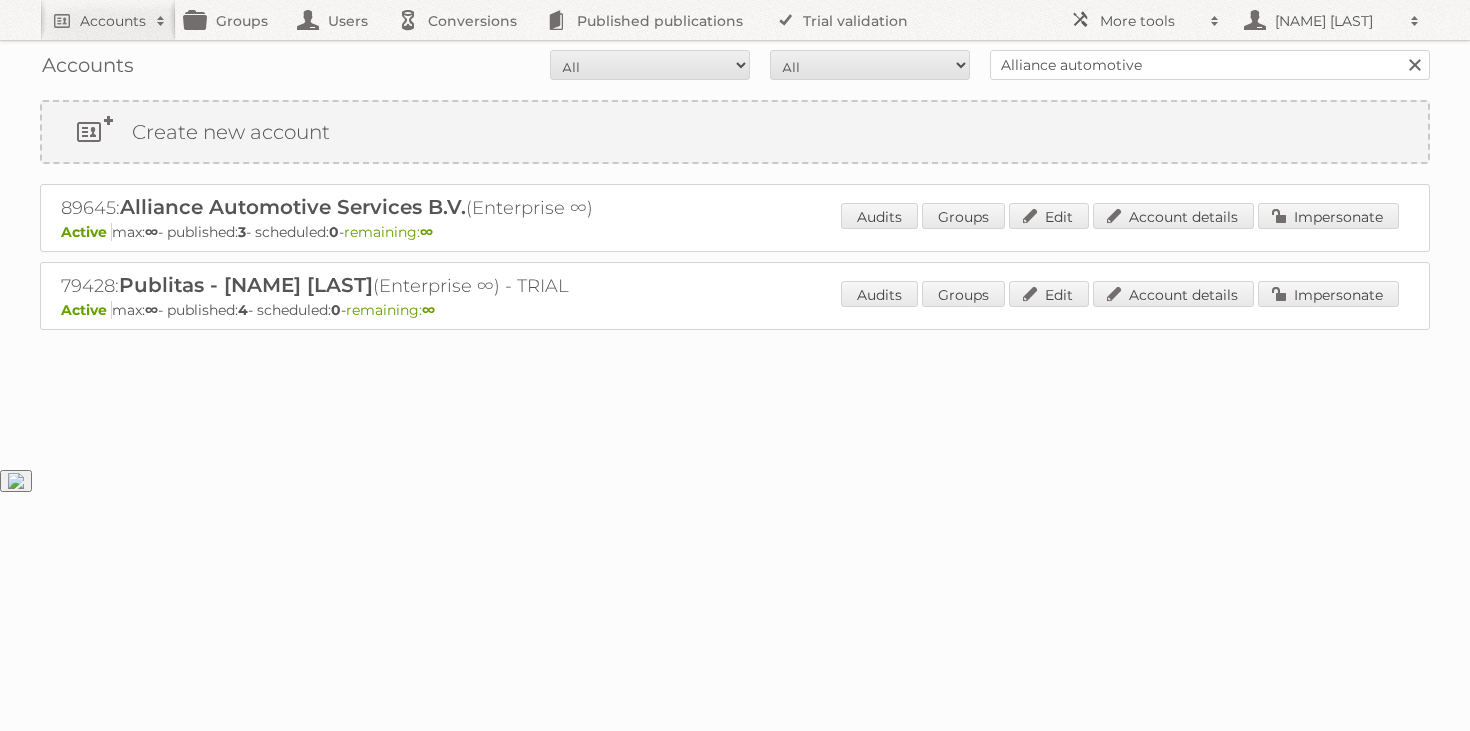 scroll, scrollTop: 0, scrollLeft: 0, axis: both 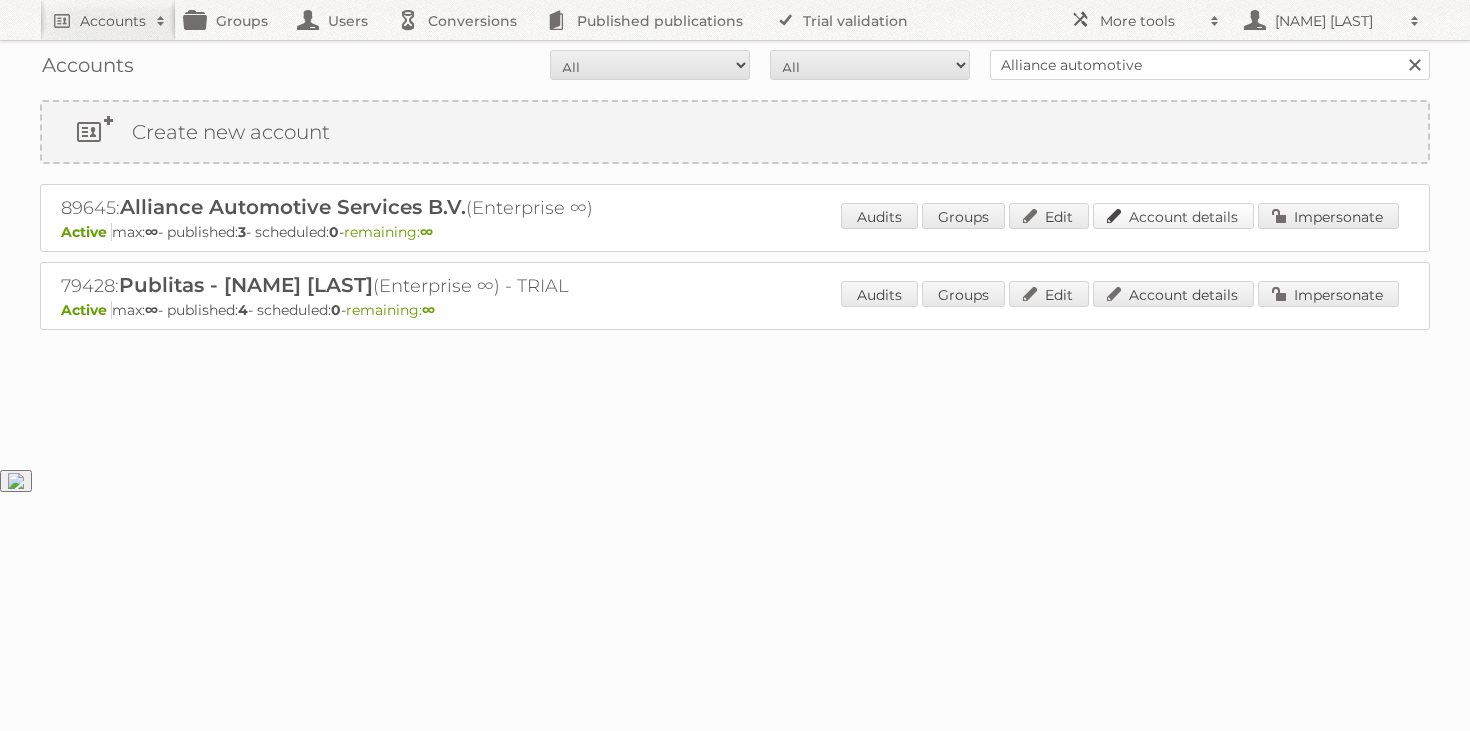 click on "Account details" at bounding box center (1173, 216) 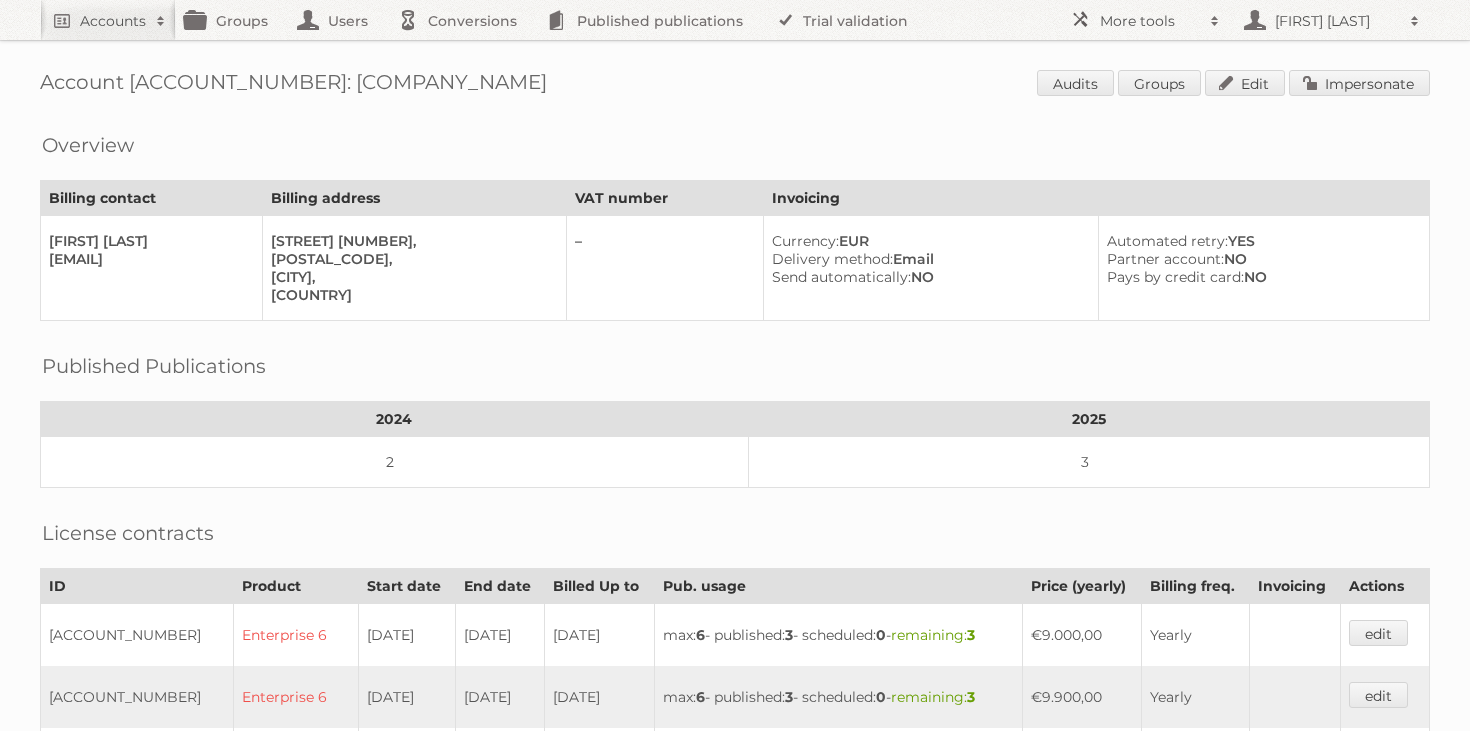 scroll, scrollTop: 0, scrollLeft: 0, axis: both 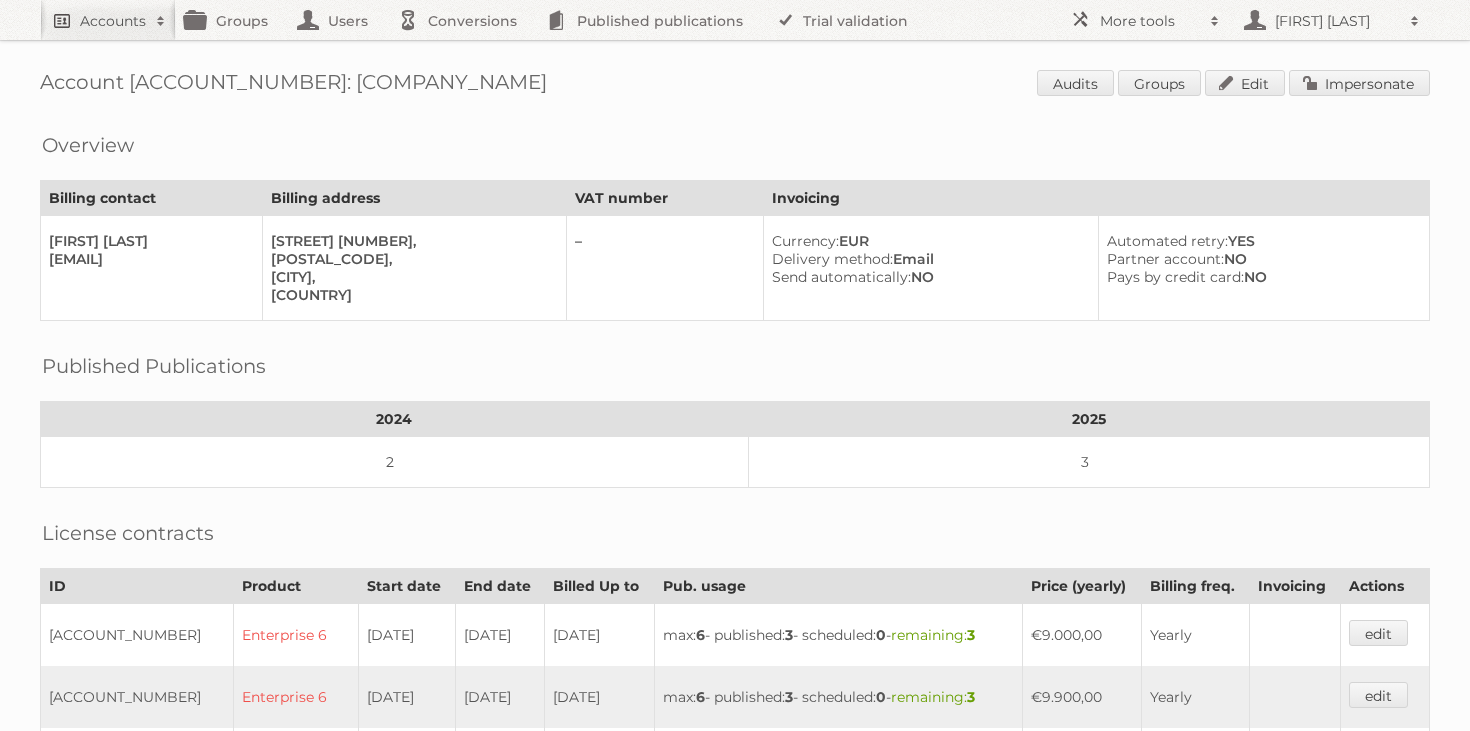 click on "Accounts" at bounding box center (113, 21) 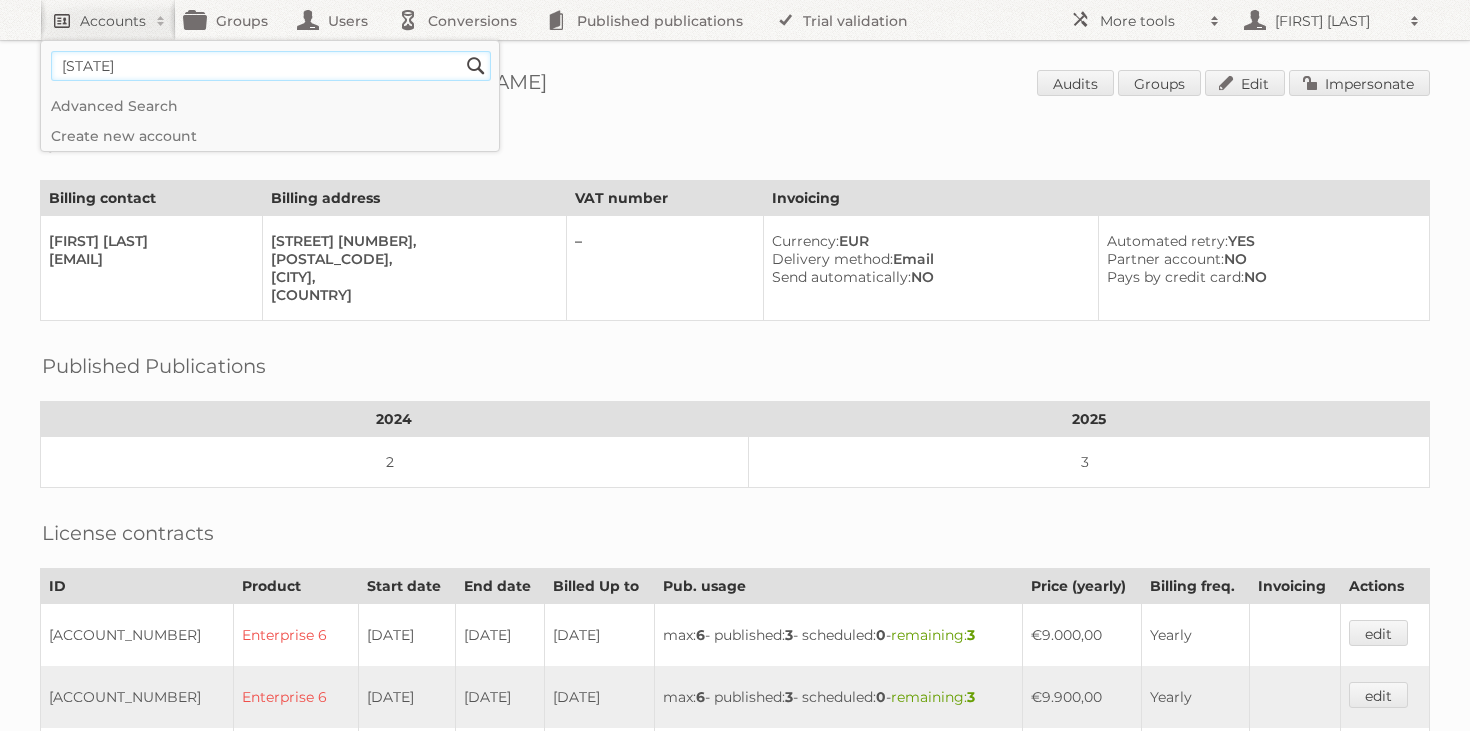 type on "Bassett" 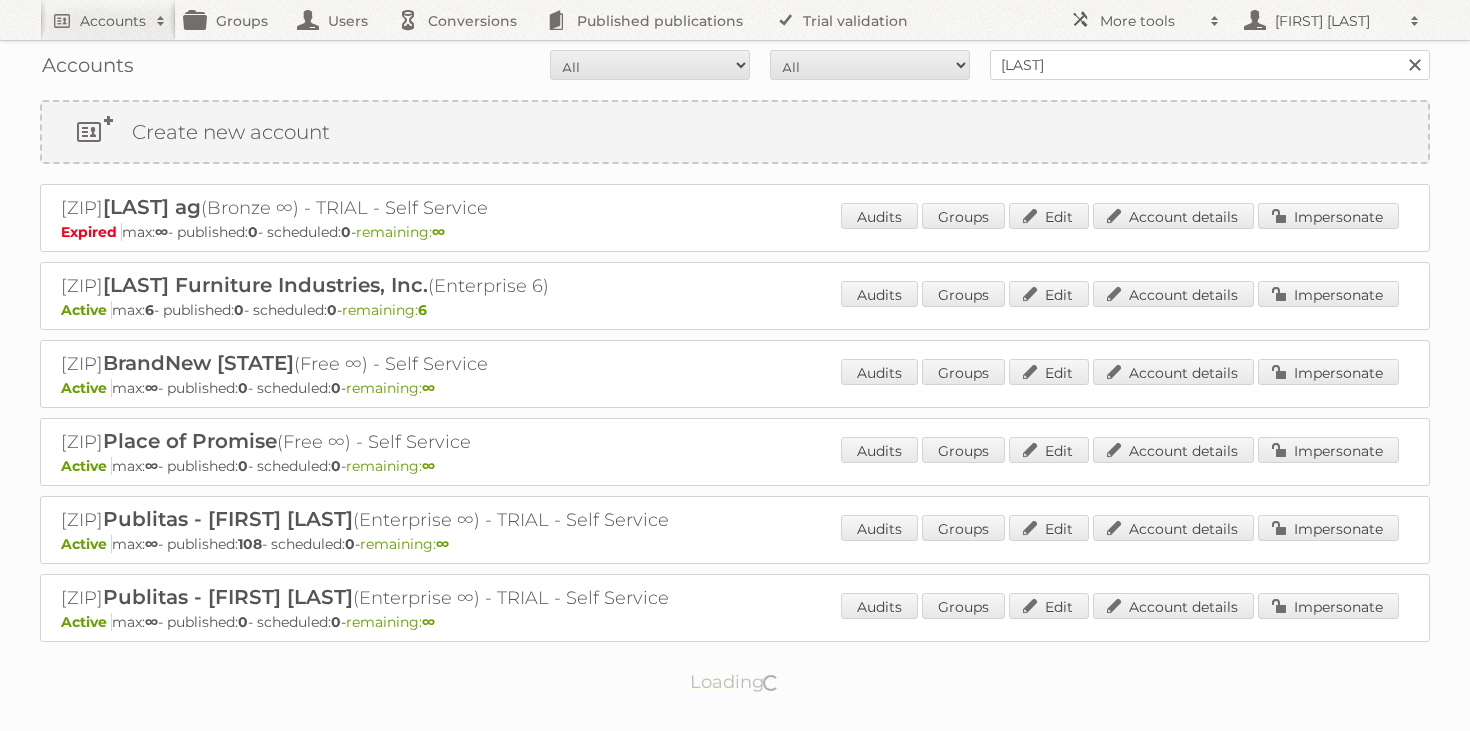 scroll, scrollTop: 0, scrollLeft: 0, axis: both 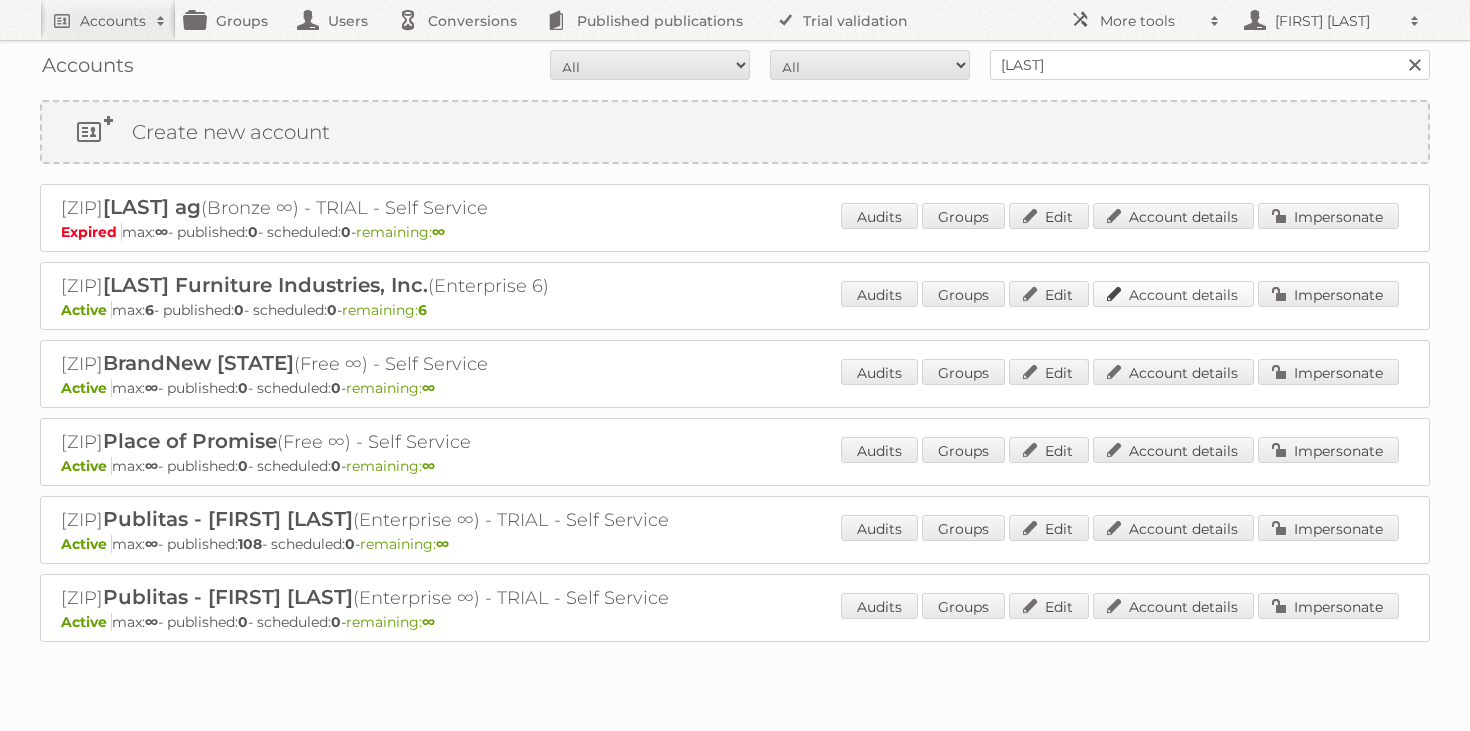 click on "Account details" at bounding box center (1173, 294) 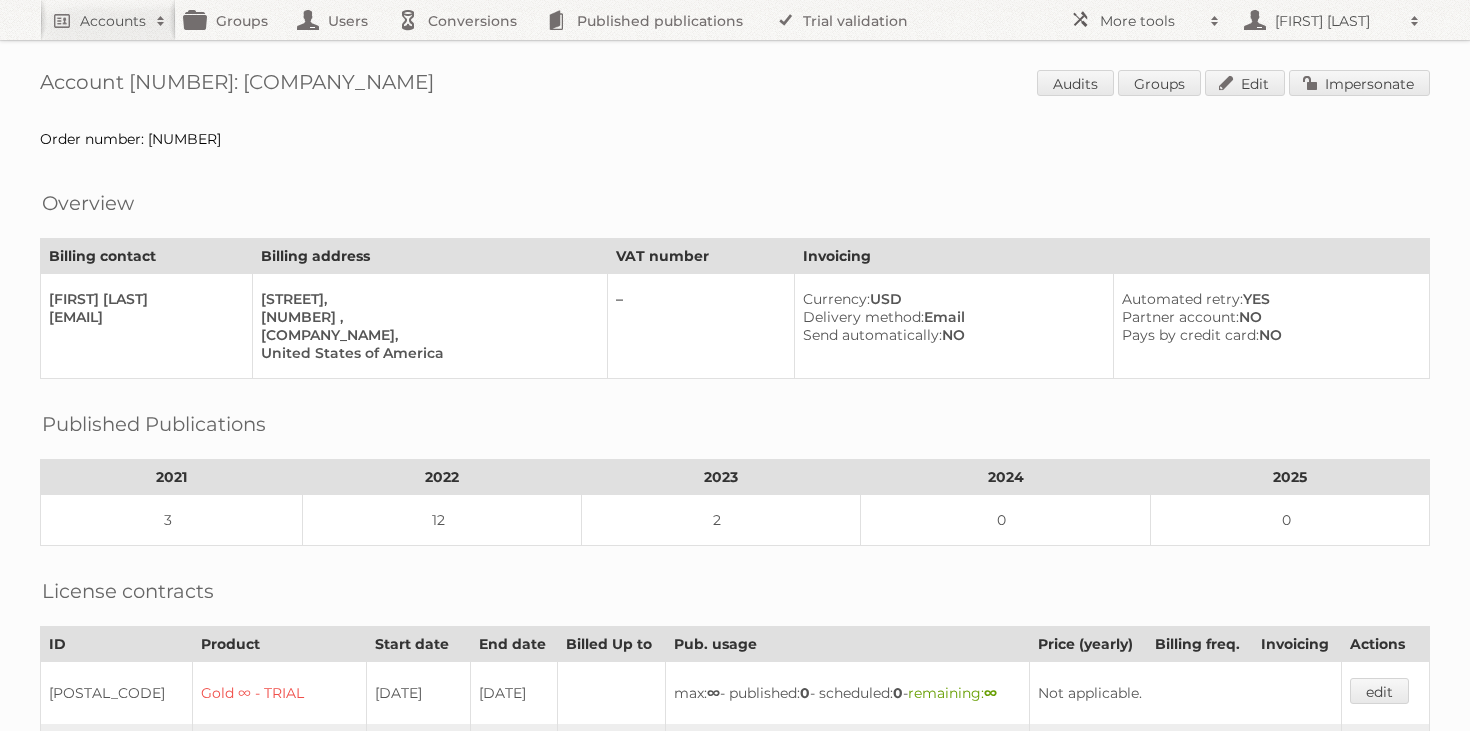 scroll, scrollTop: 0, scrollLeft: 0, axis: both 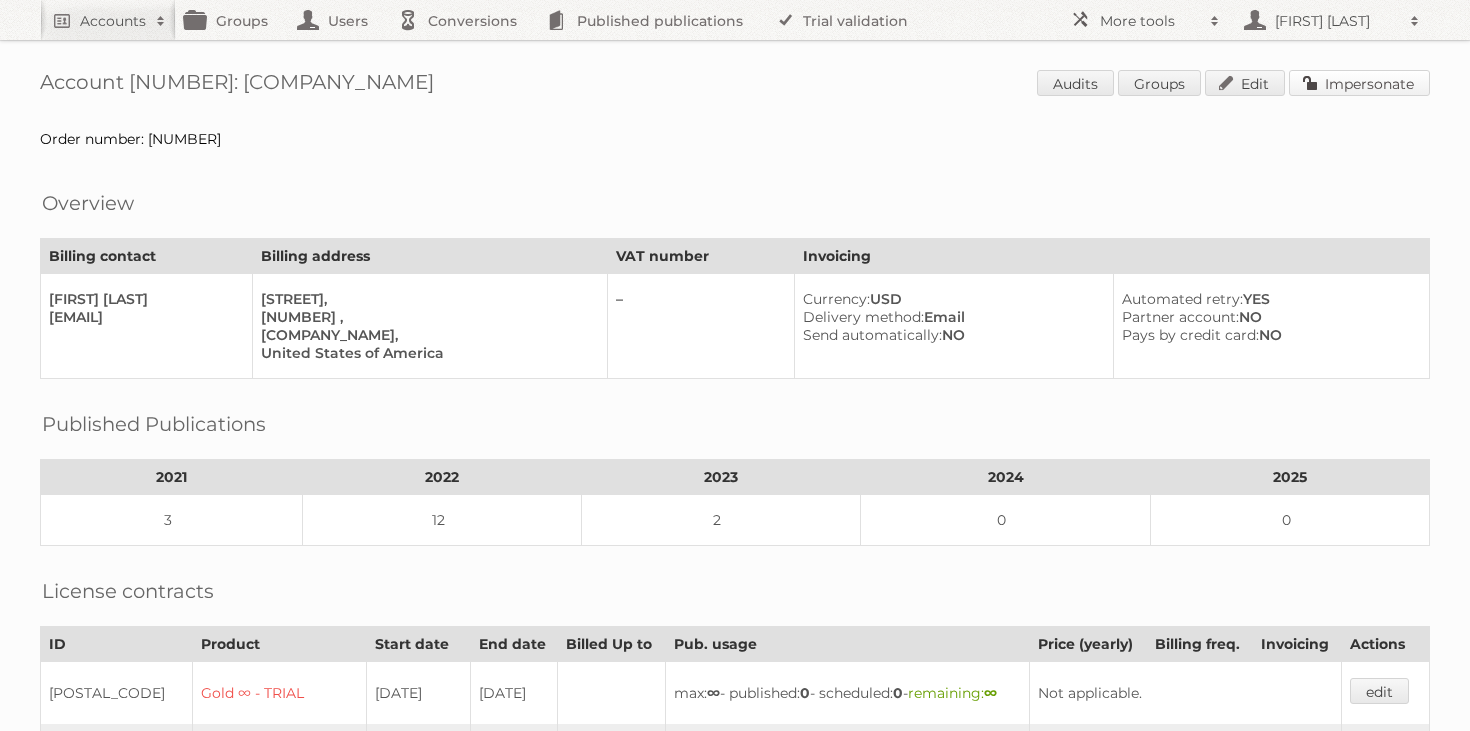 click on "Impersonate" at bounding box center [1359, 83] 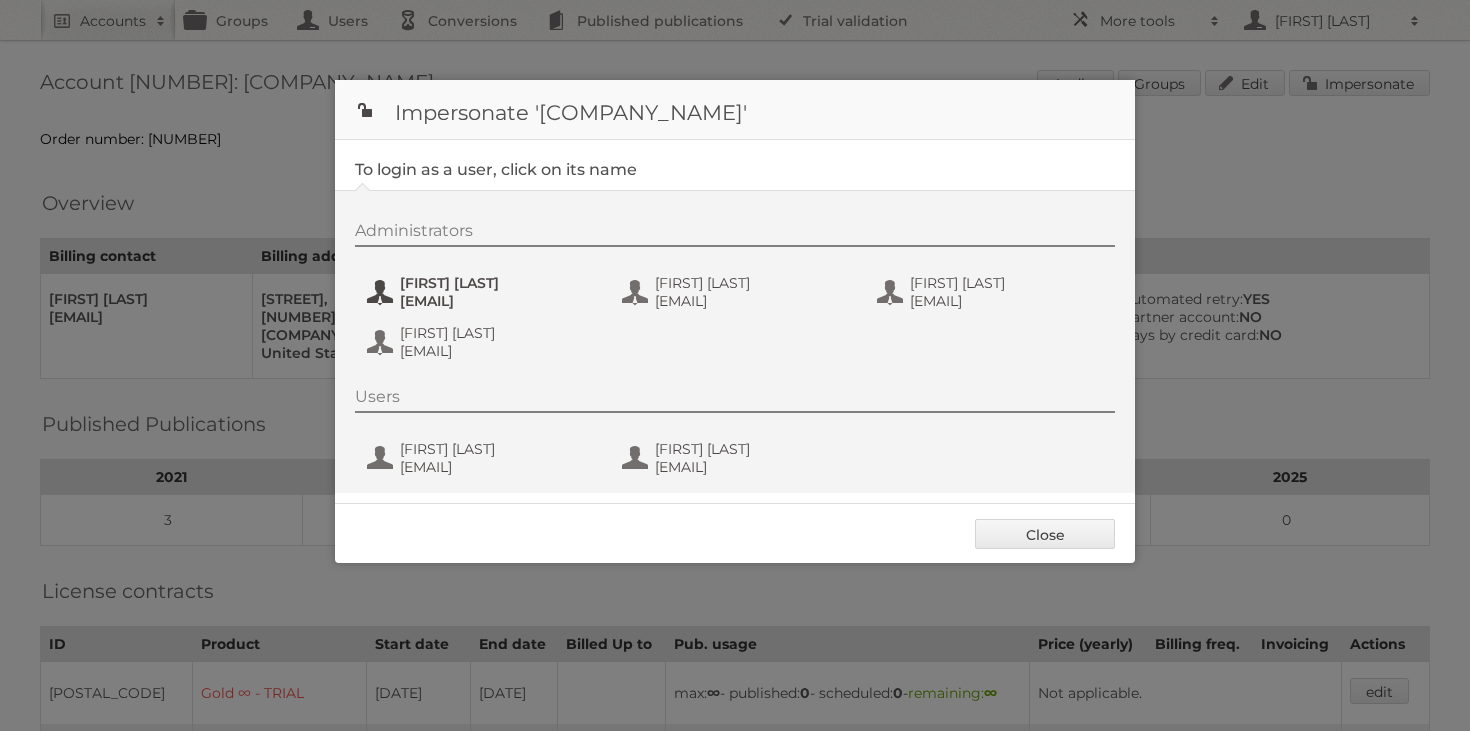 click on "agholt@bassettfurniture.com" at bounding box center [497, 301] 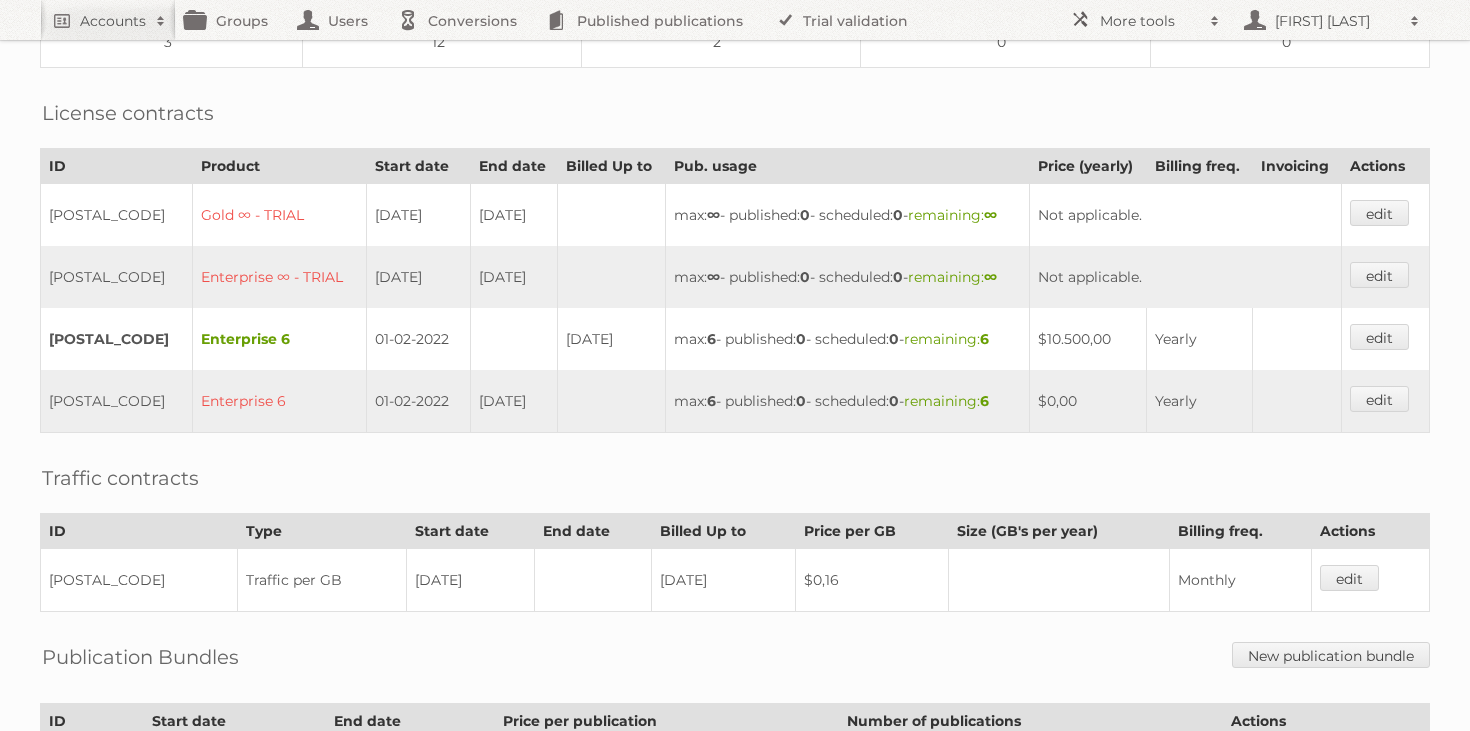 scroll, scrollTop: 474, scrollLeft: 0, axis: vertical 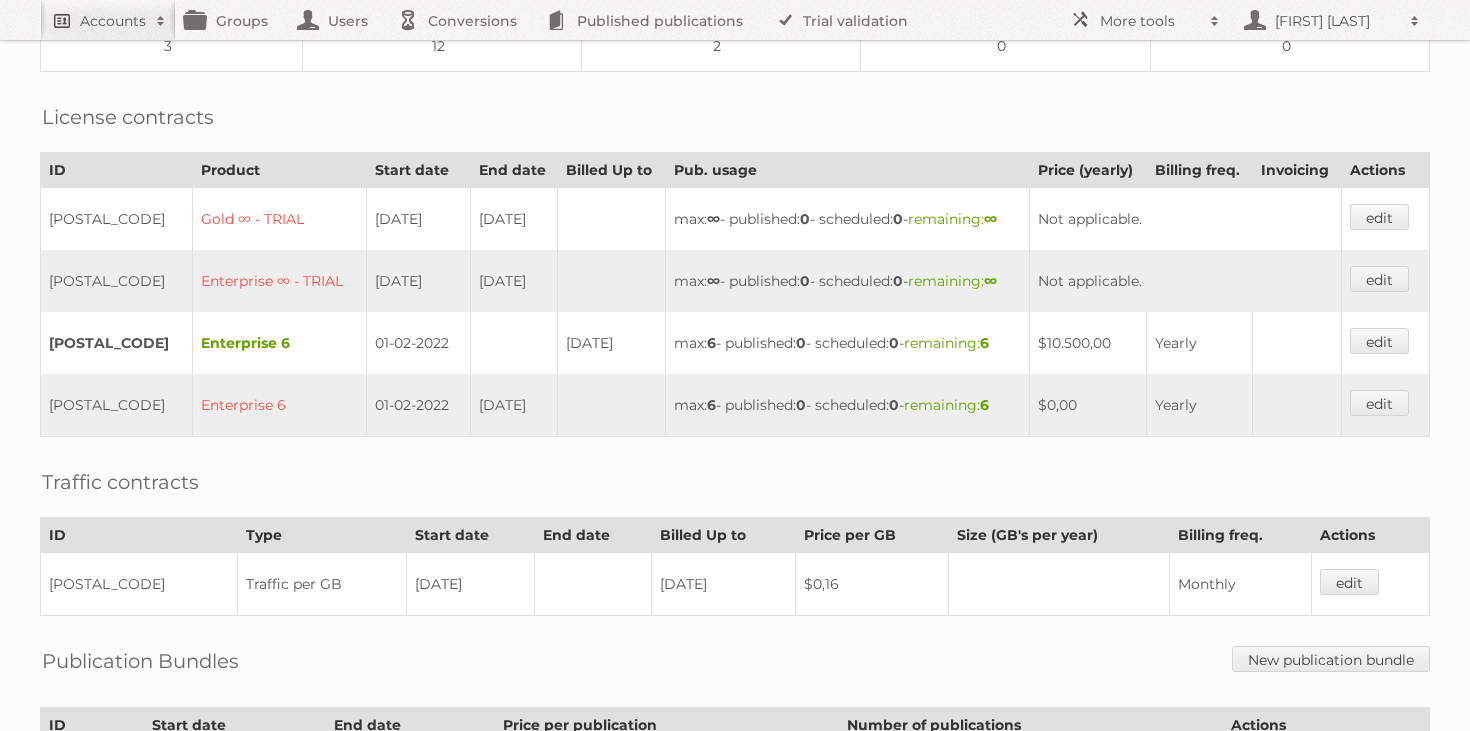 click on "Accounts" at bounding box center [113, 21] 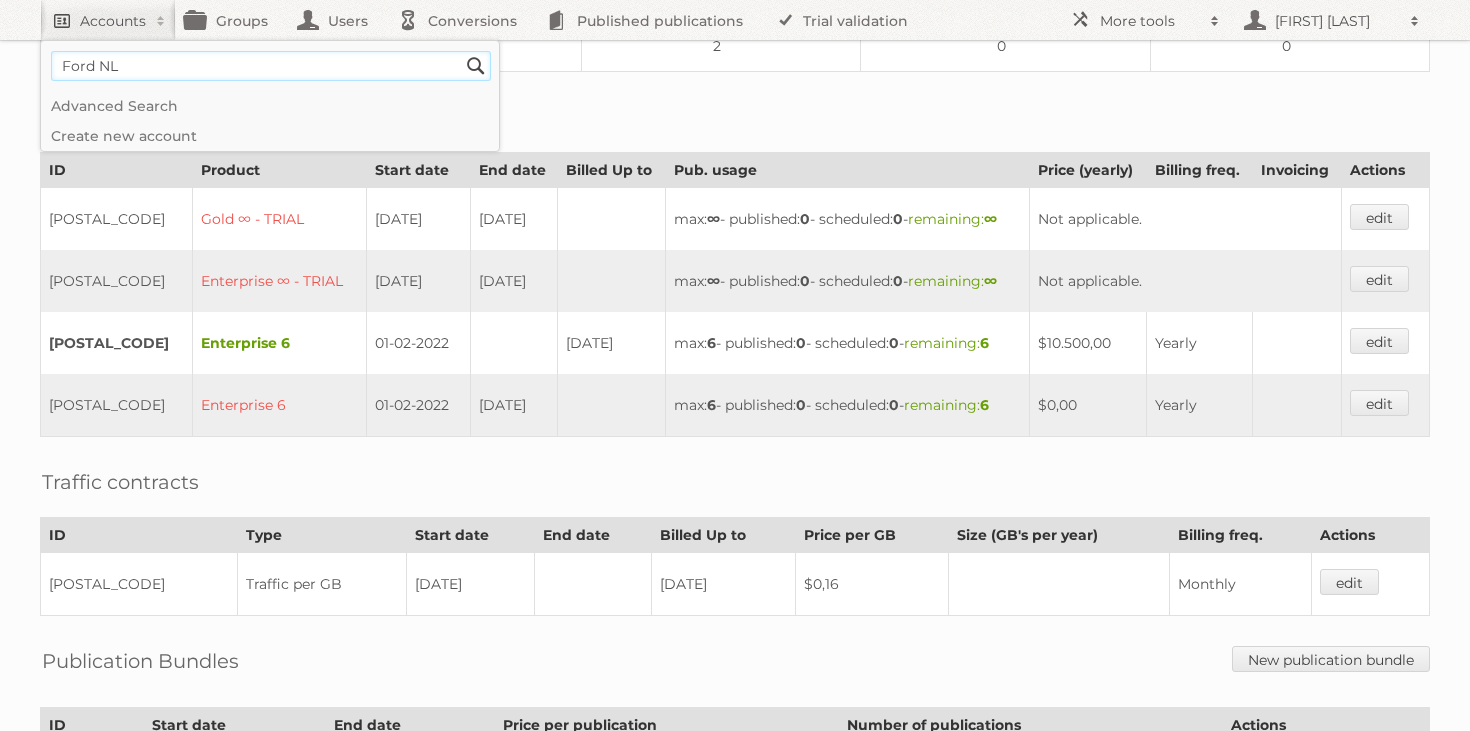 type on "Ford NL" 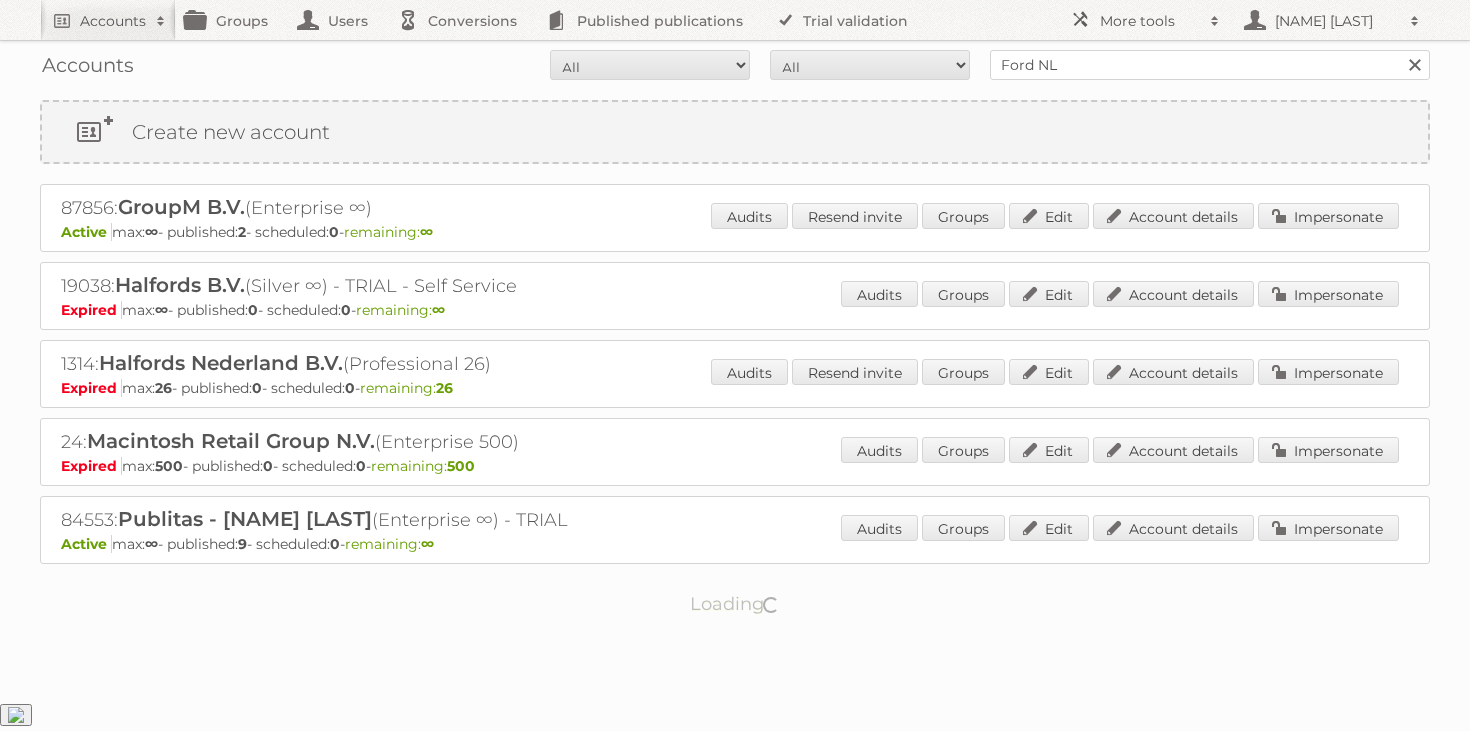 scroll, scrollTop: 0, scrollLeft: 0, axis: both 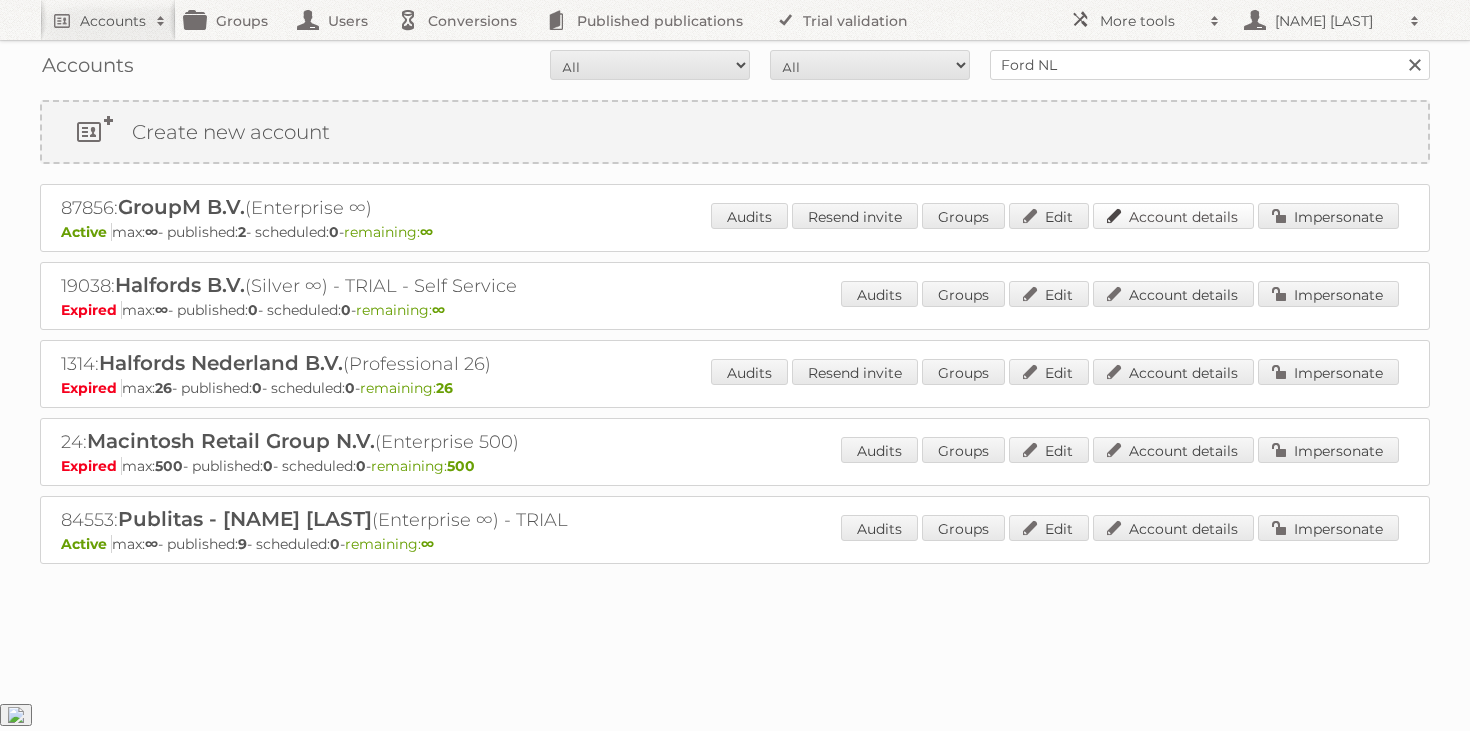 click on "Account details" at bounding box center [1173, 216] 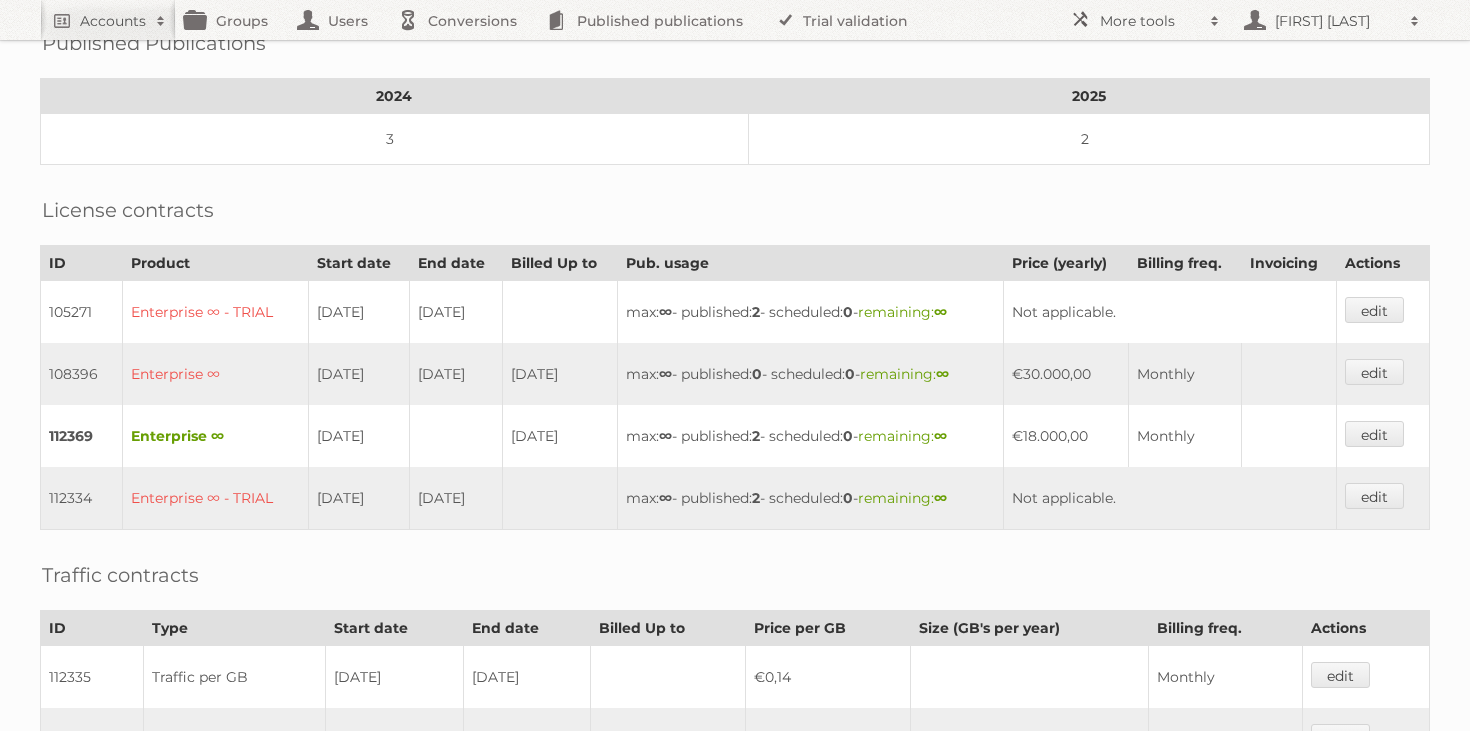 scroll, scrollTop: 769, scrollLeft: 0, axis: vertical 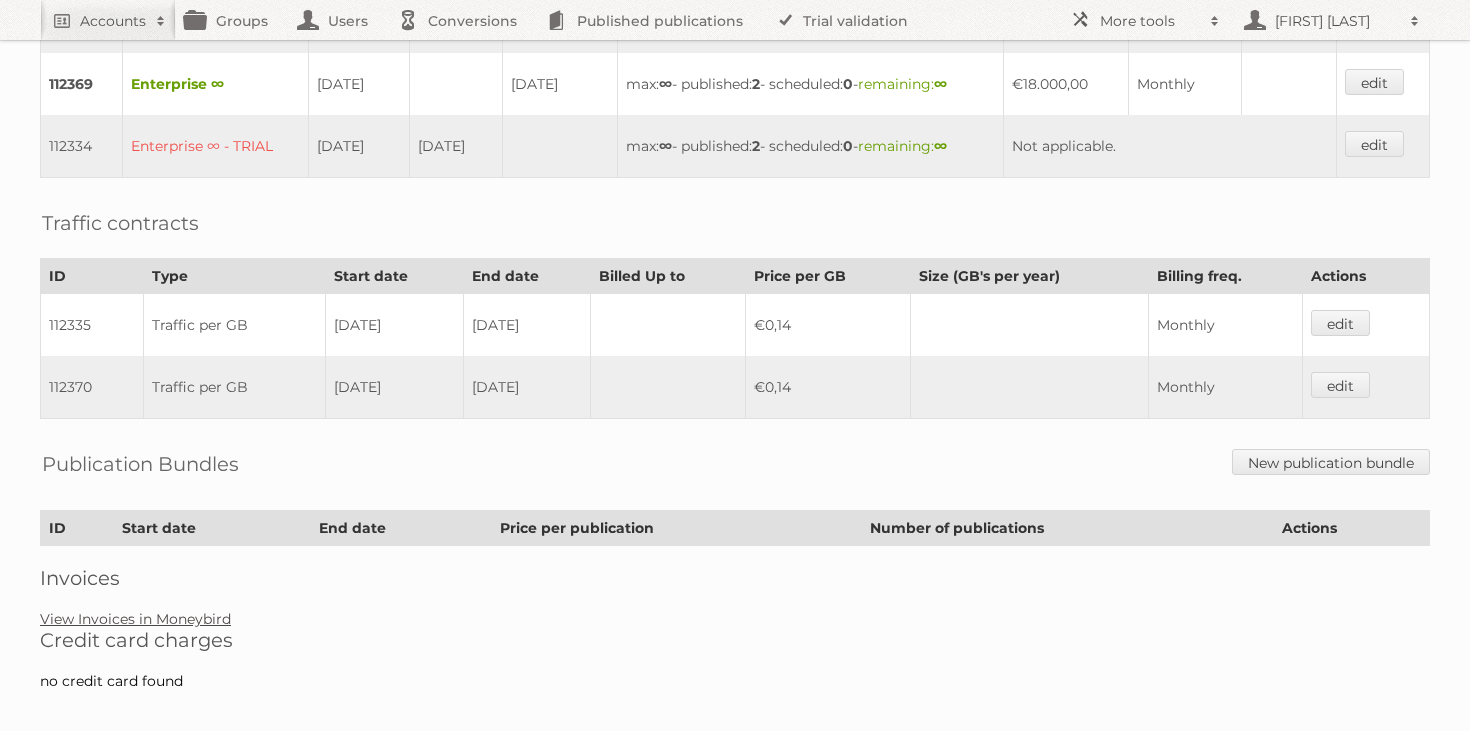 click on "View Invoices in Moneybird" at bounding box center [135, 619] 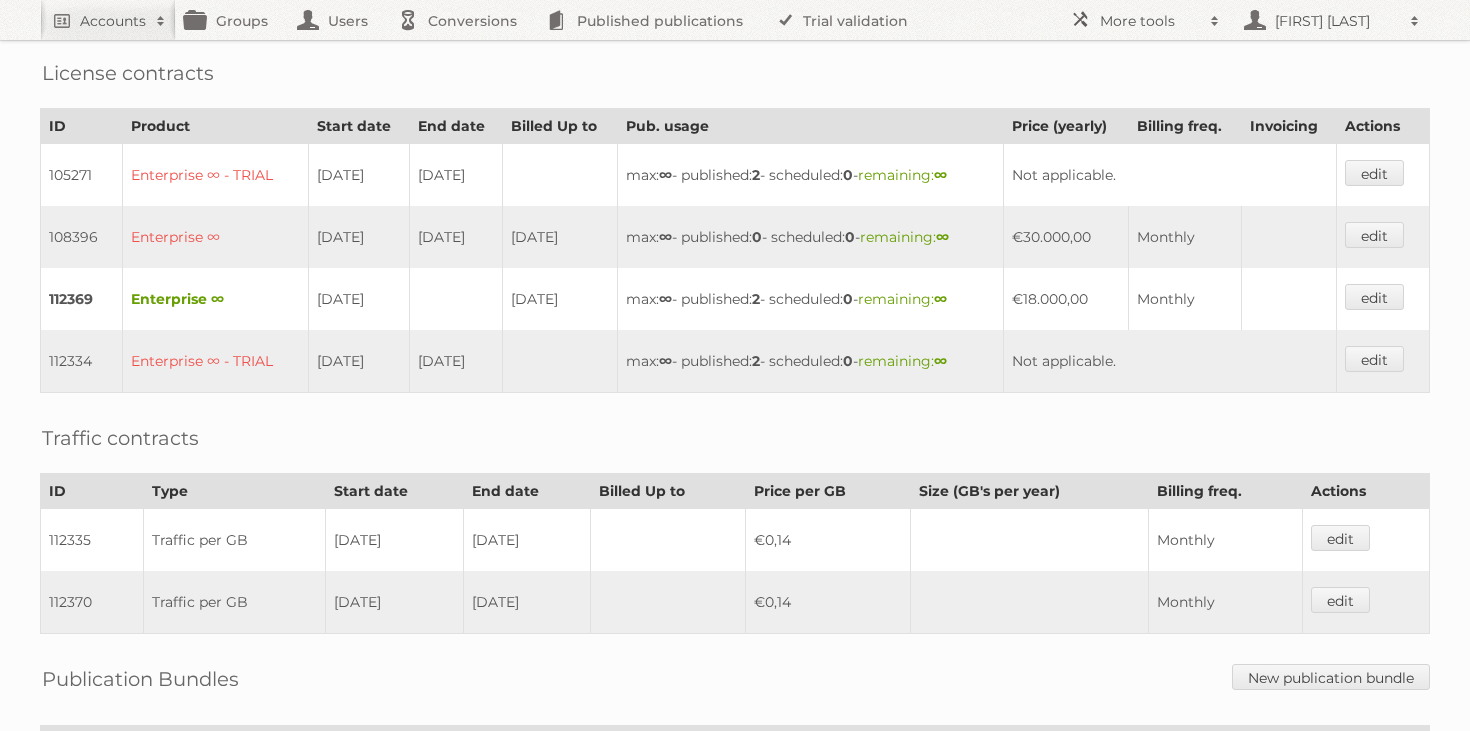 scroll, scrollTop: 551, scrollLeft: 0, axis: vertical 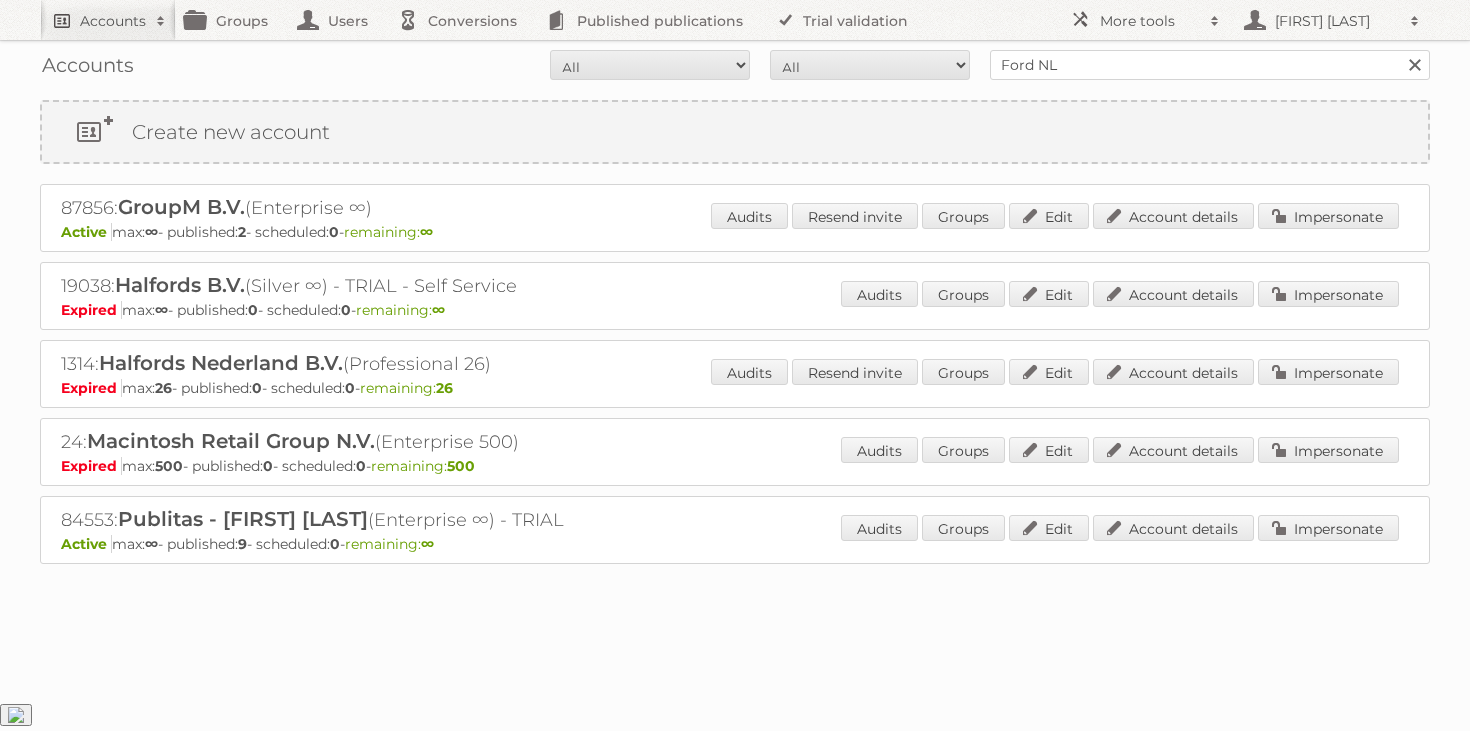 click on "Accounts" at bounding box center (113, 21) 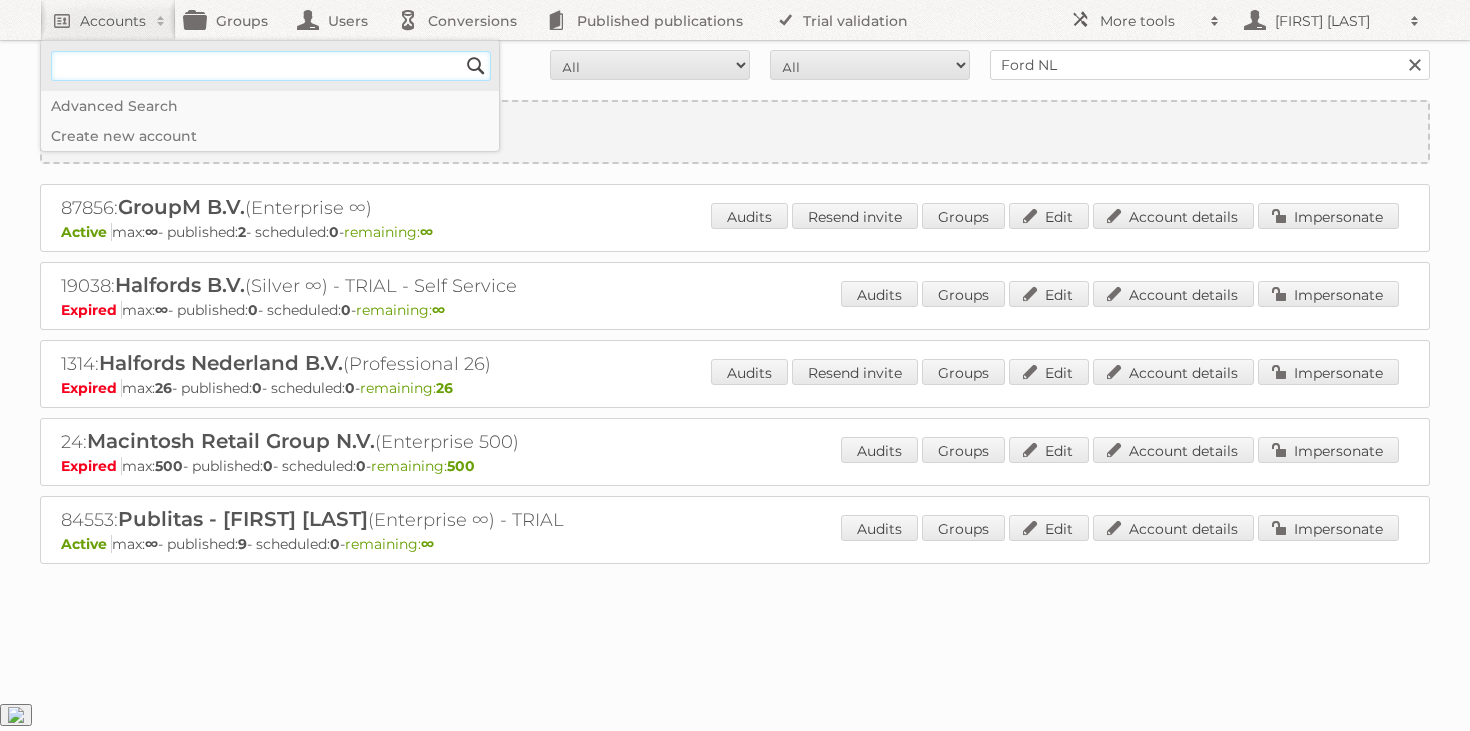 click at bounding box center (271, 66) 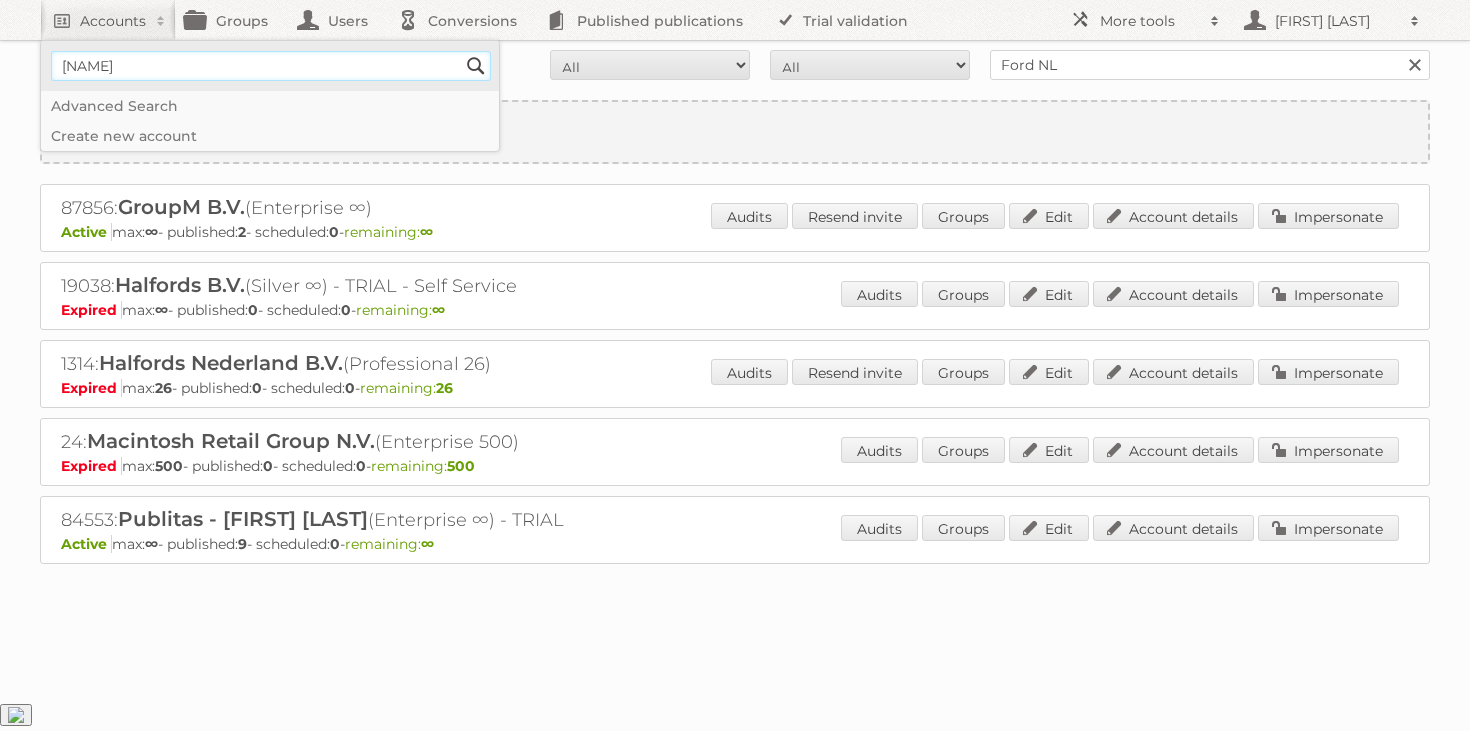 type on "Eijerkamp" 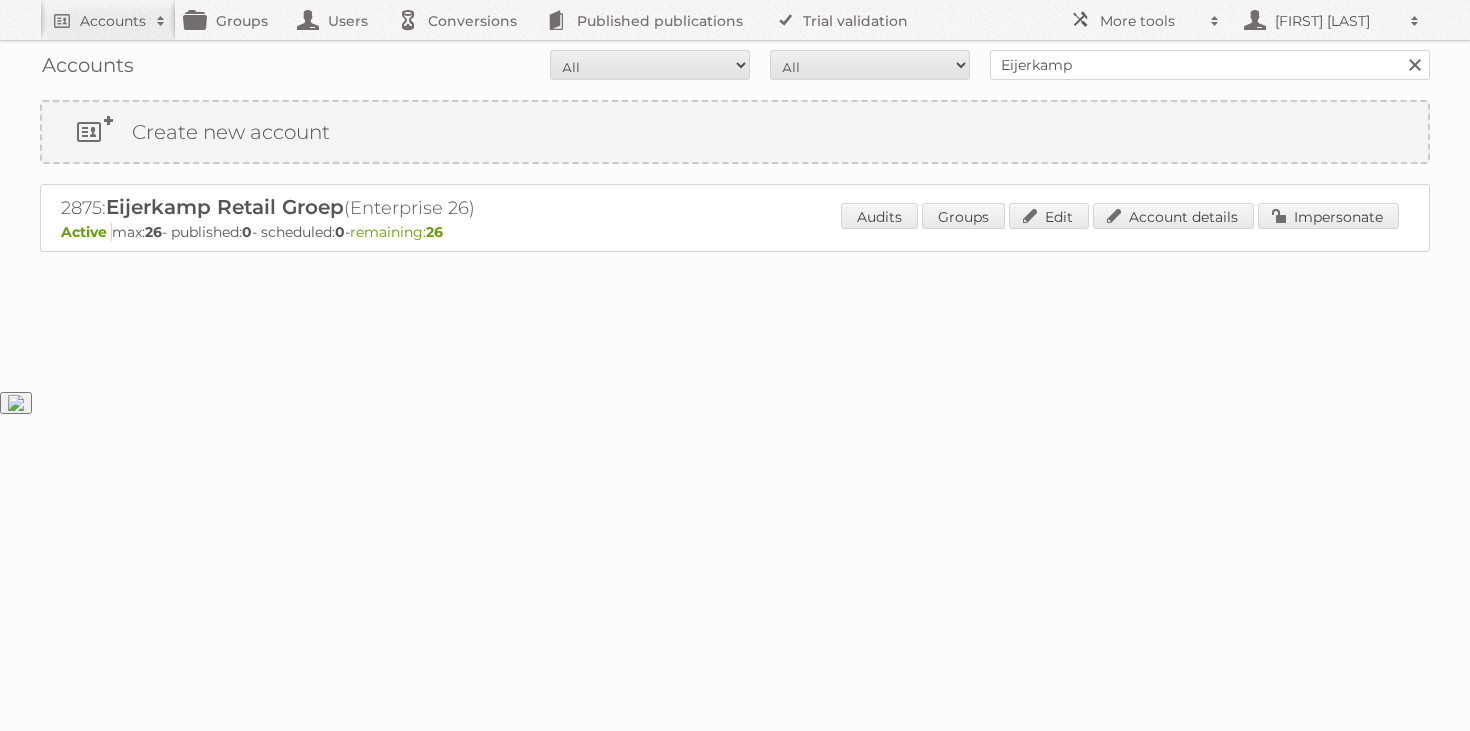 scroll, scrollTop: 0, scrollLeft: 0, axis: both 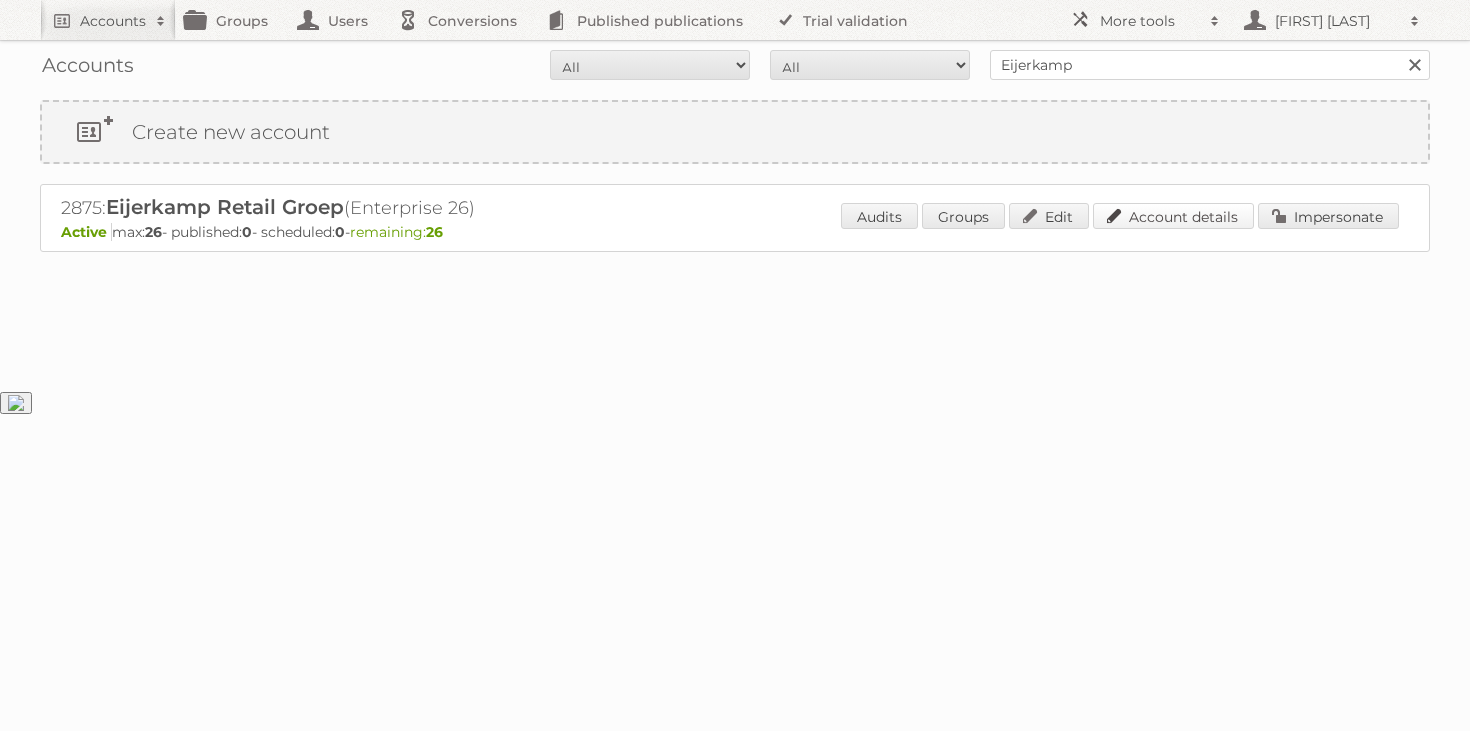 click on "Account details" at bounding box center [1173, 216] 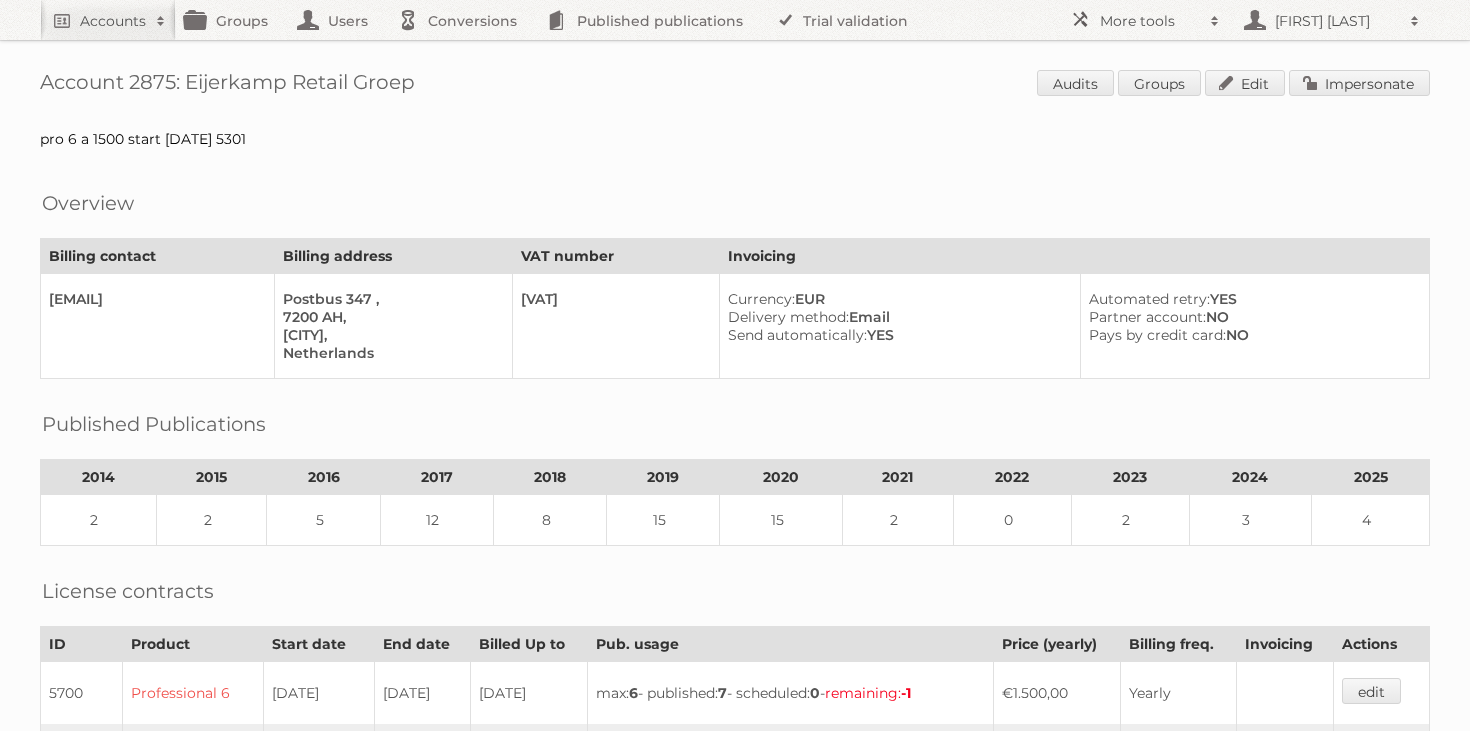 scroll, scrollTop: 1105, scrollLeft: 0, axis: vertical 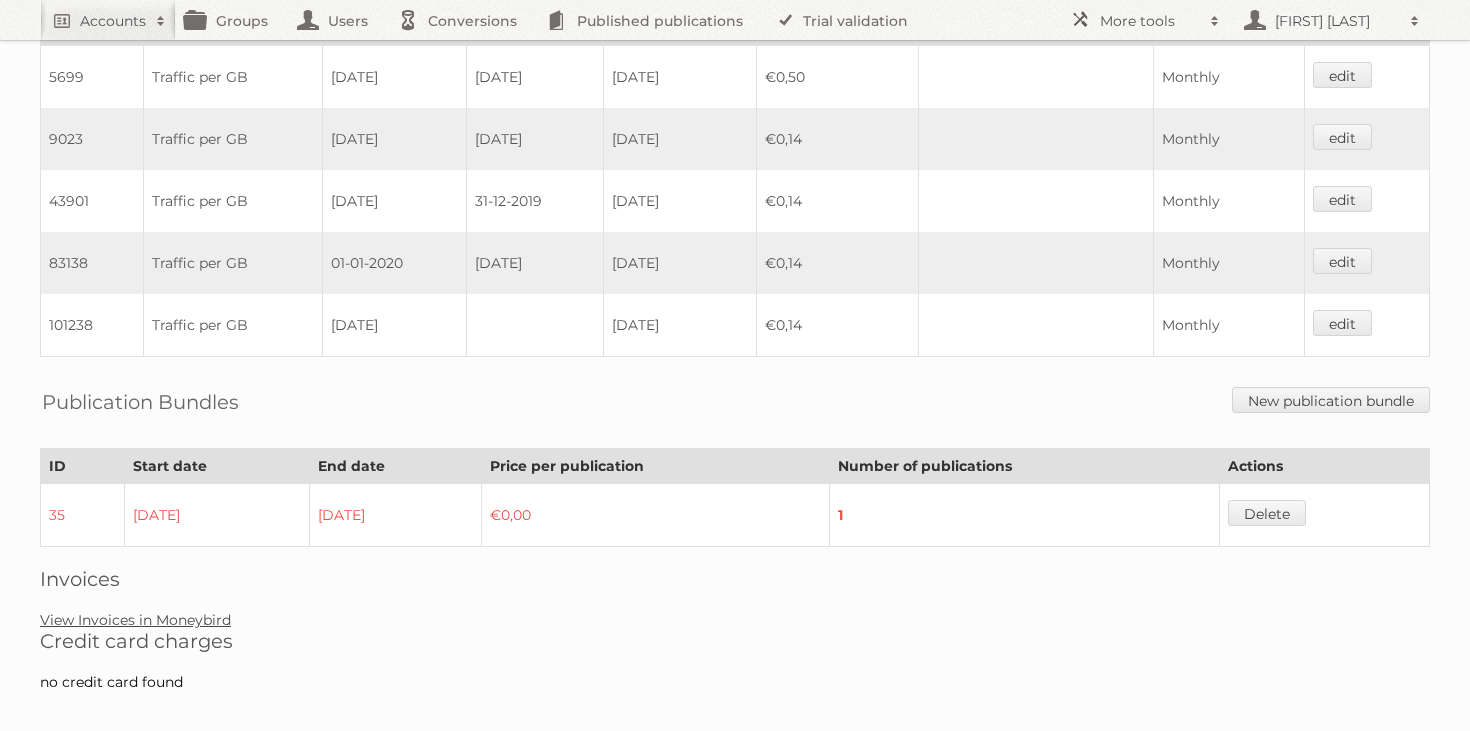 click on "View Invoices in Moneybird" at bounding box center [135, 620] 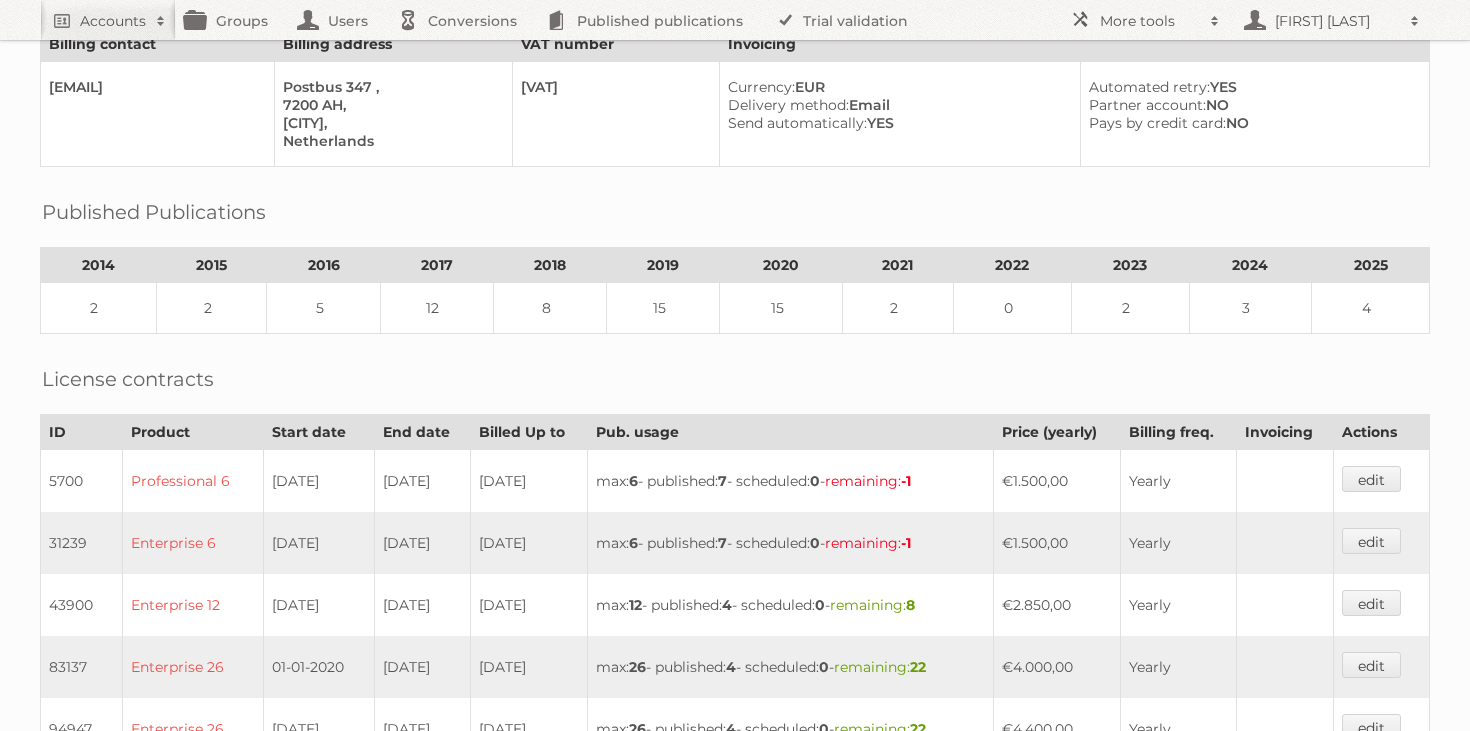 scroll, scrollTop: 0, scrollLeft: 0, axis: both 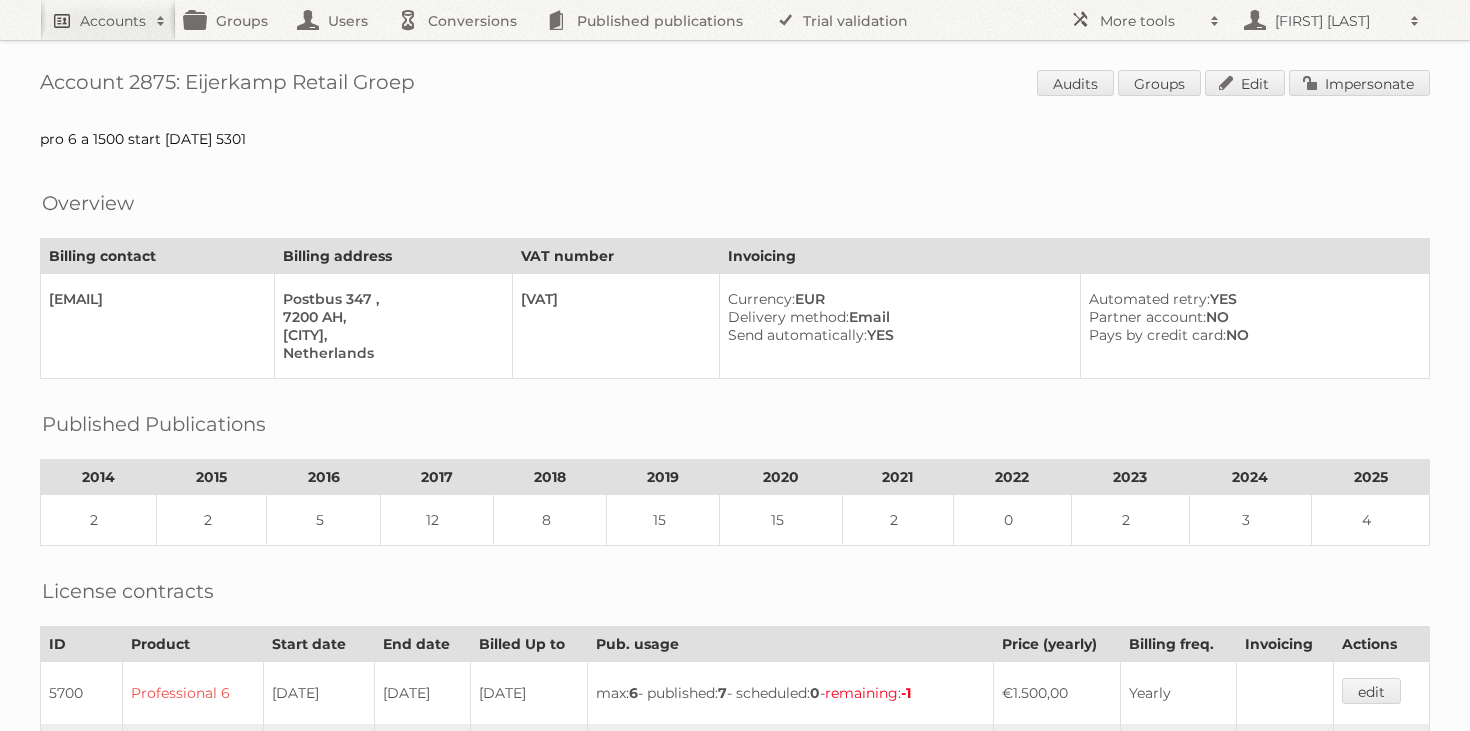 click on "Accounts" at bounding box center (113, 21) 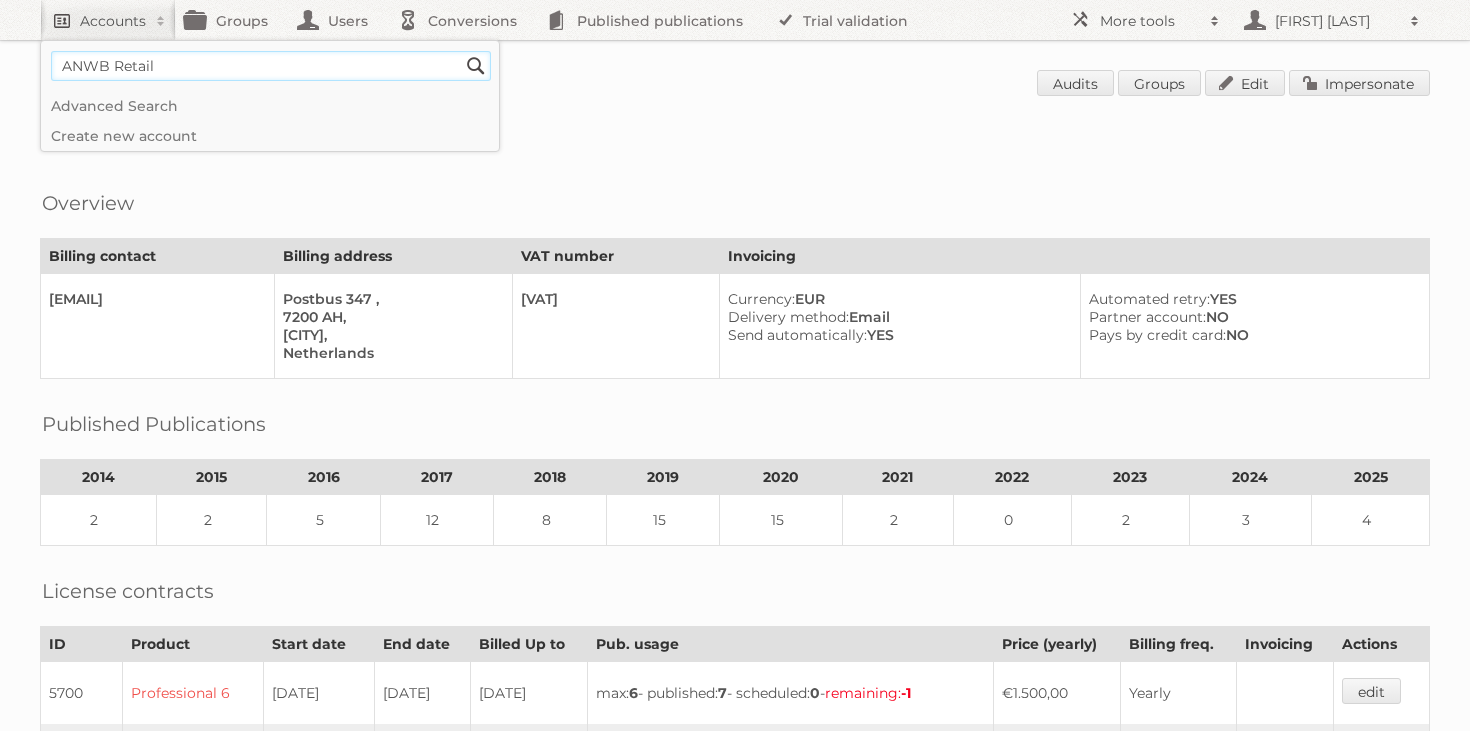 type on "ANWB Retail" 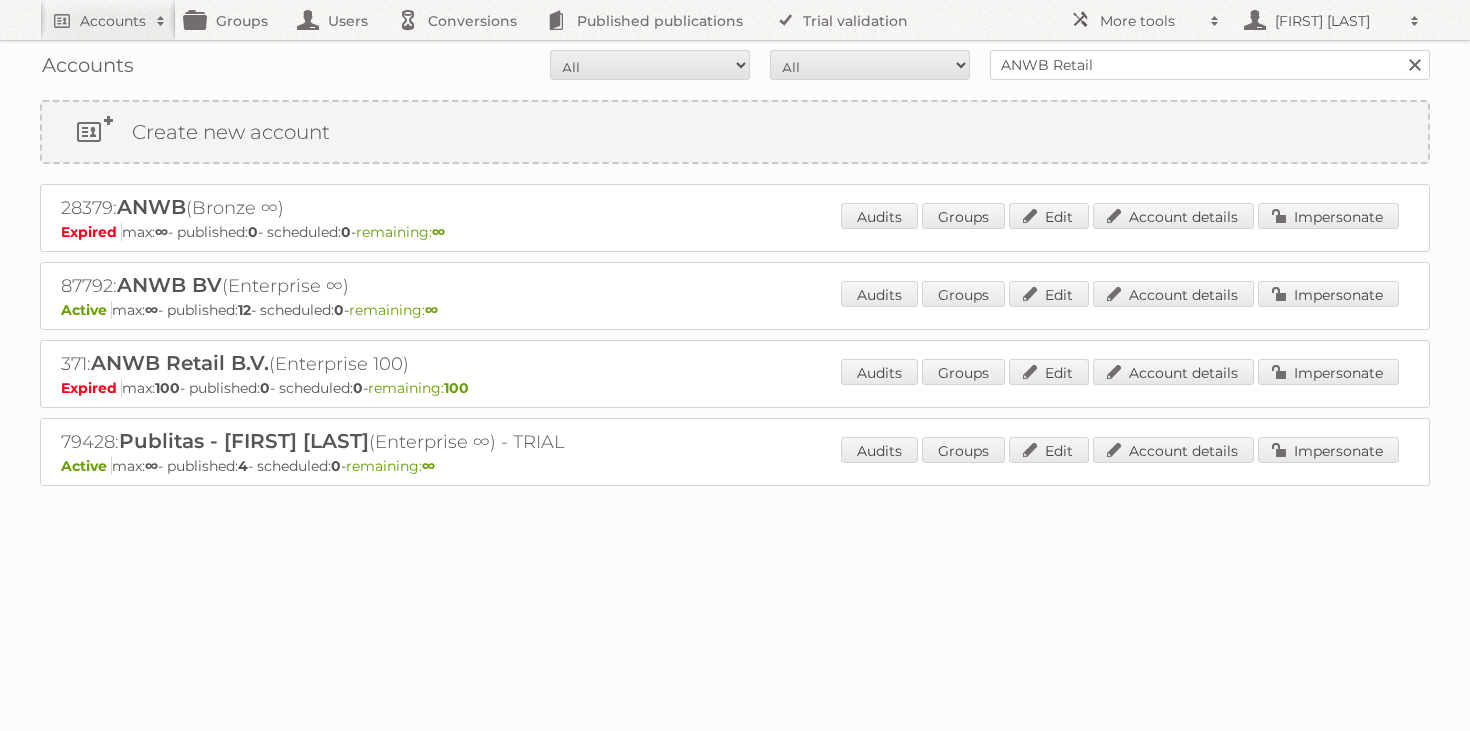 scroll, scrollTop: 0, scrollLeft: 0, axis: both 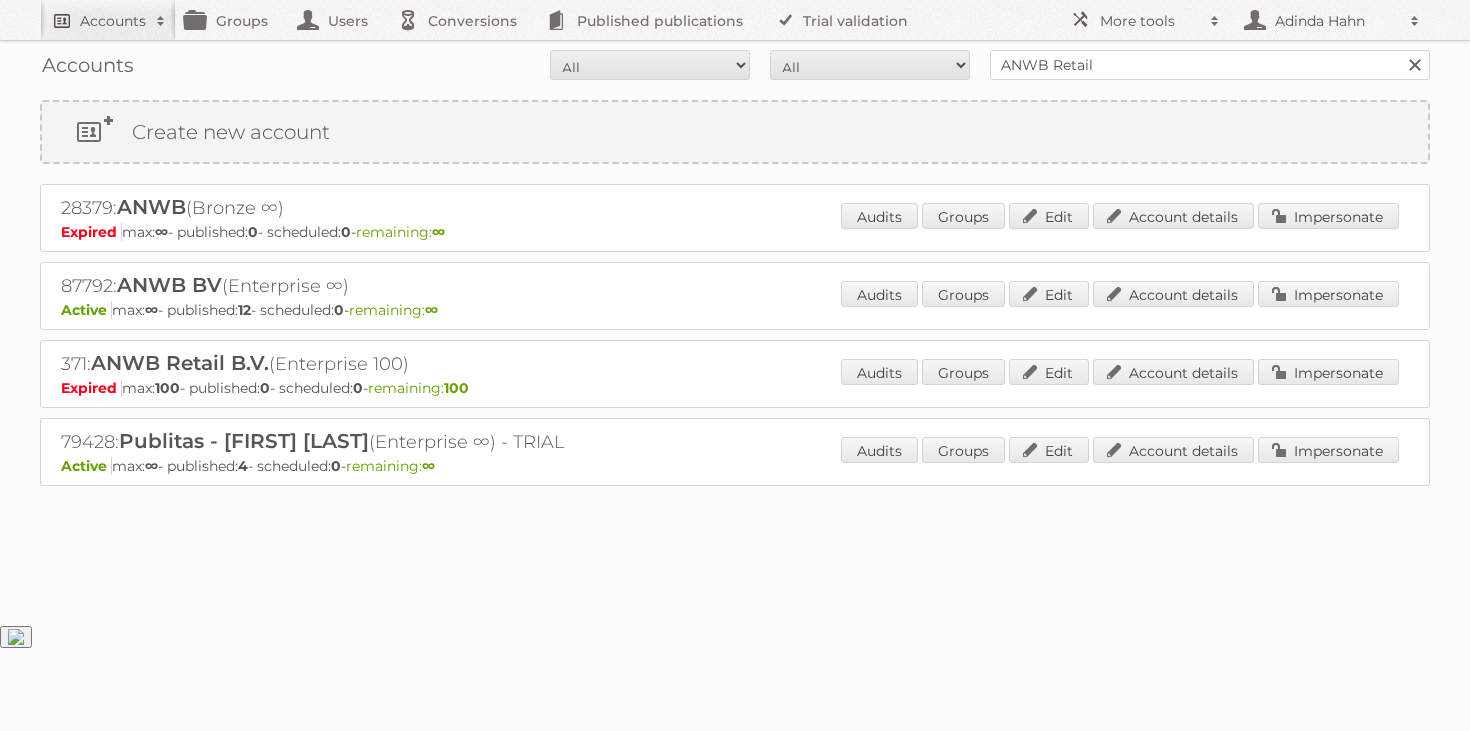 click on "Accounts" at bounding box center (113, 21) 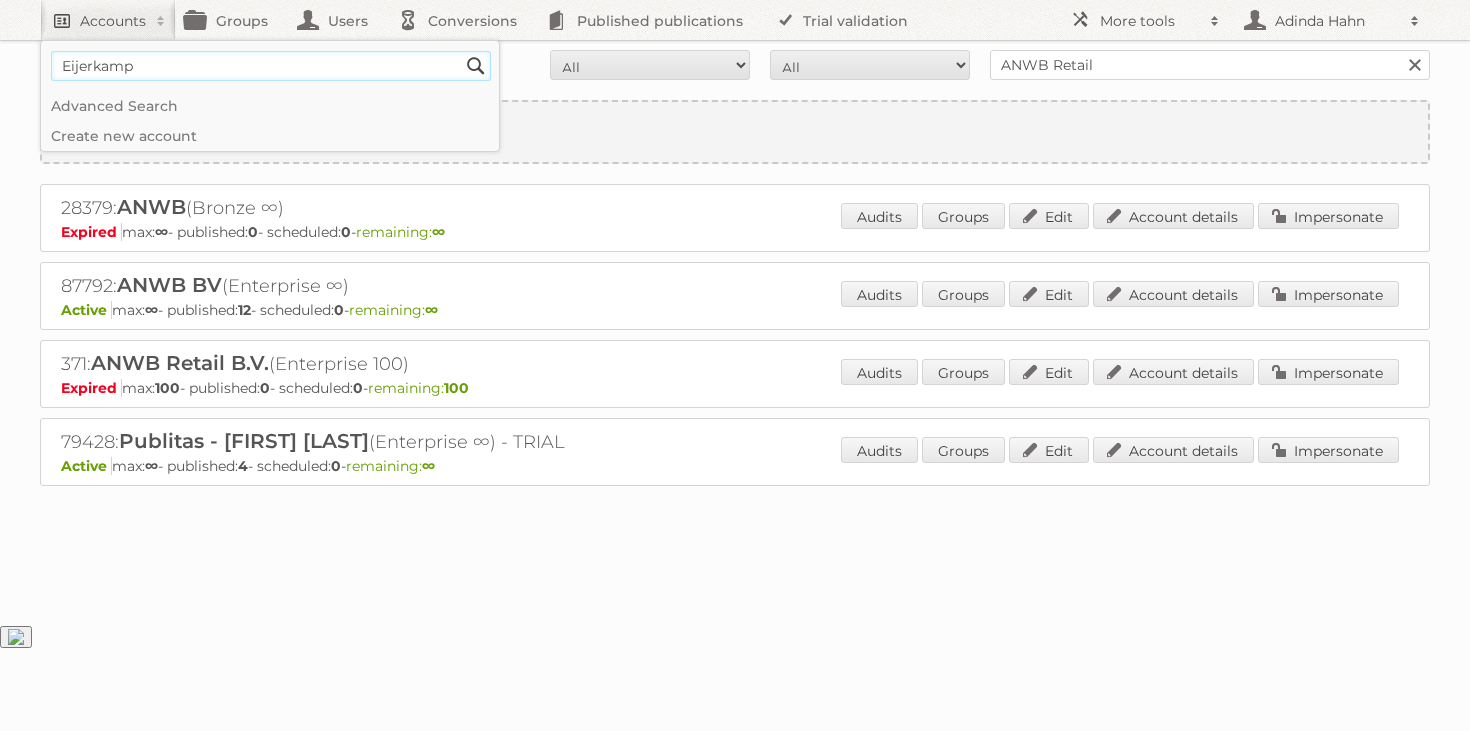type on "Eijerkamp" 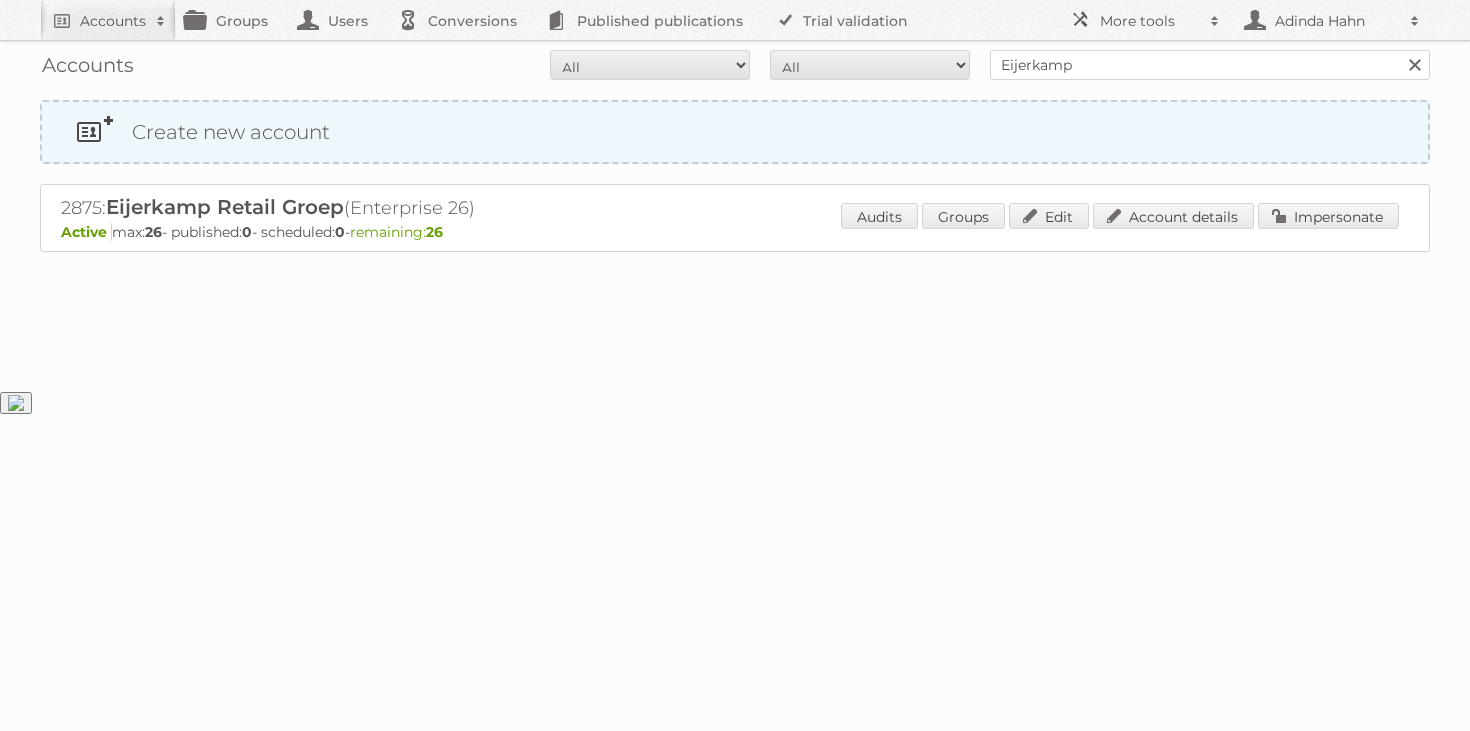 scroll, scrollTop: 0, scrollLeft: 0, axis: both 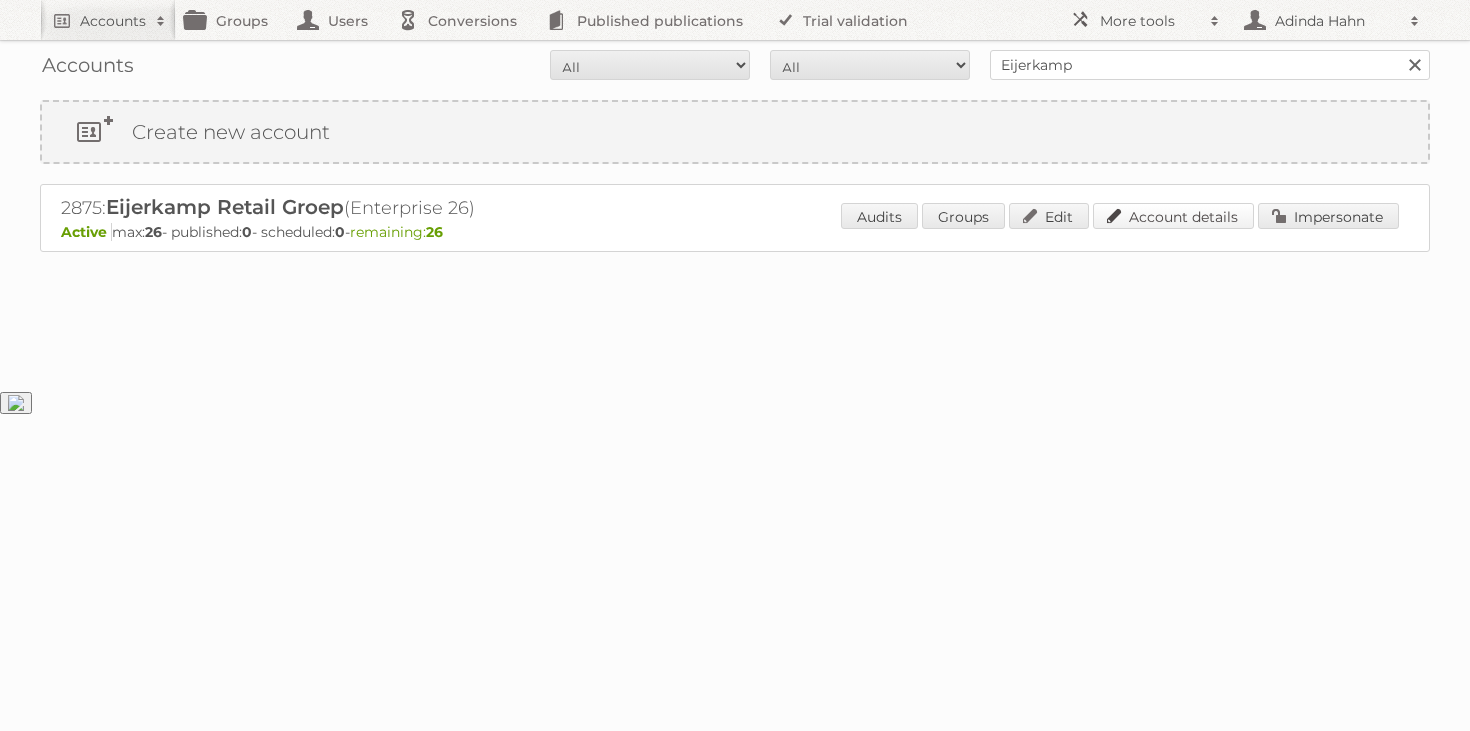 click on "Account details" at bounding box center [1173, 216] 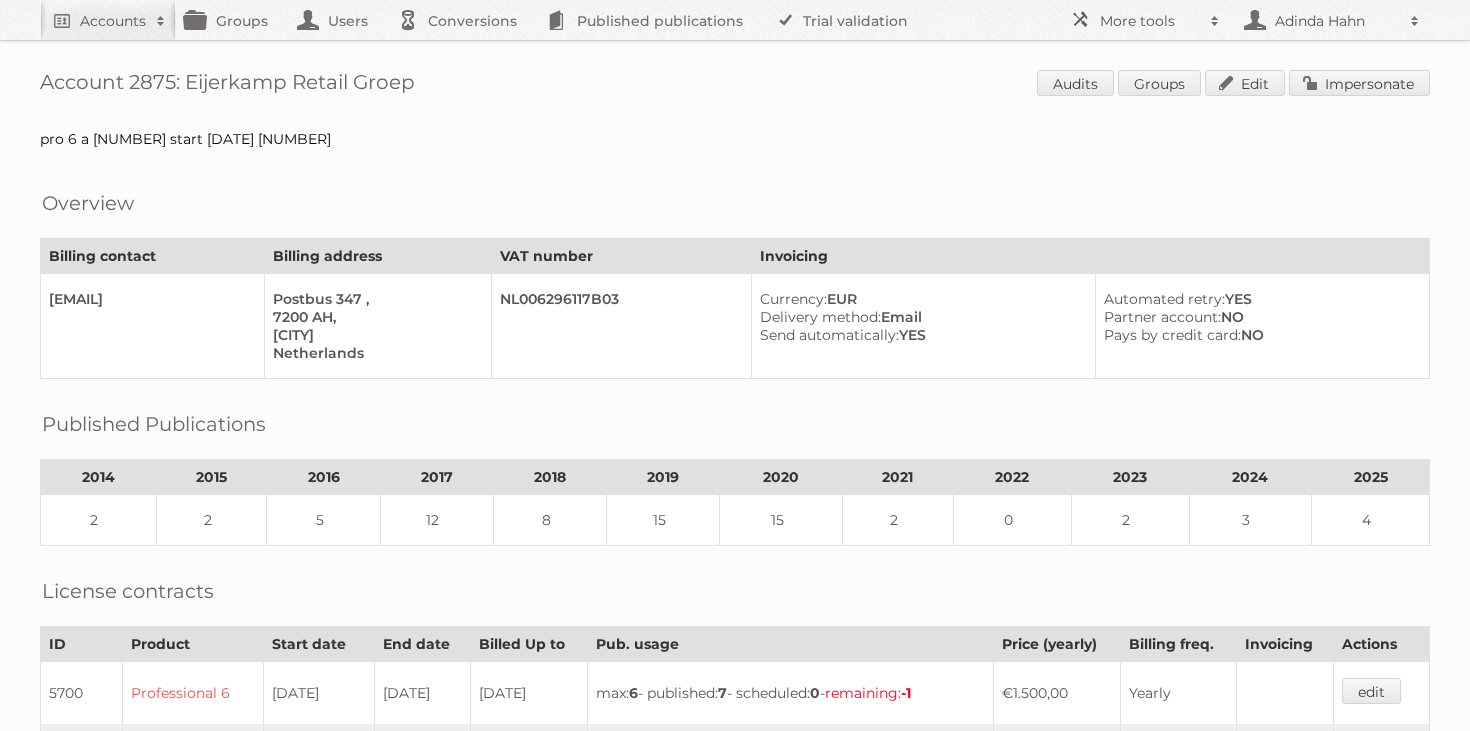 scroll, scrollTop: 0, scrollLeft: 0, axis: both 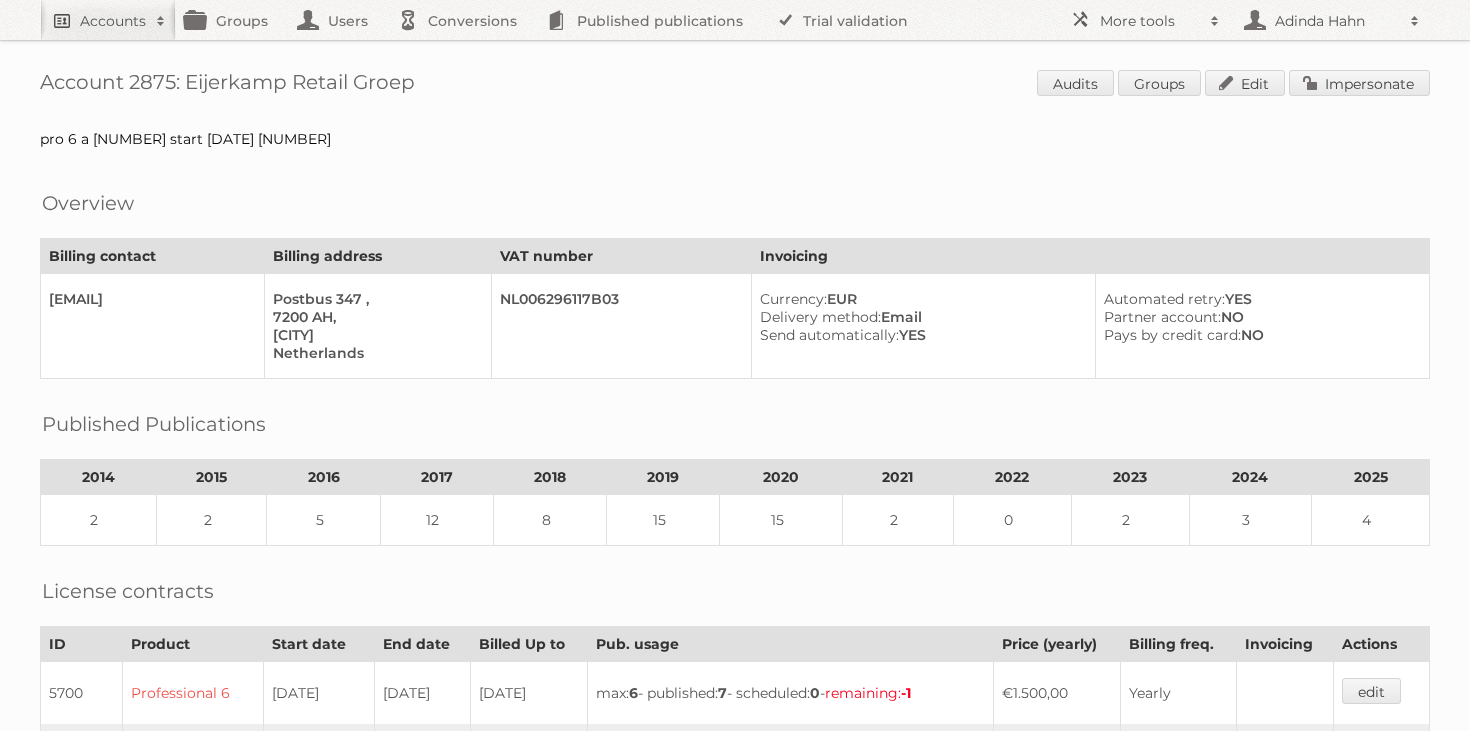 click at bounding box center (161, 21) 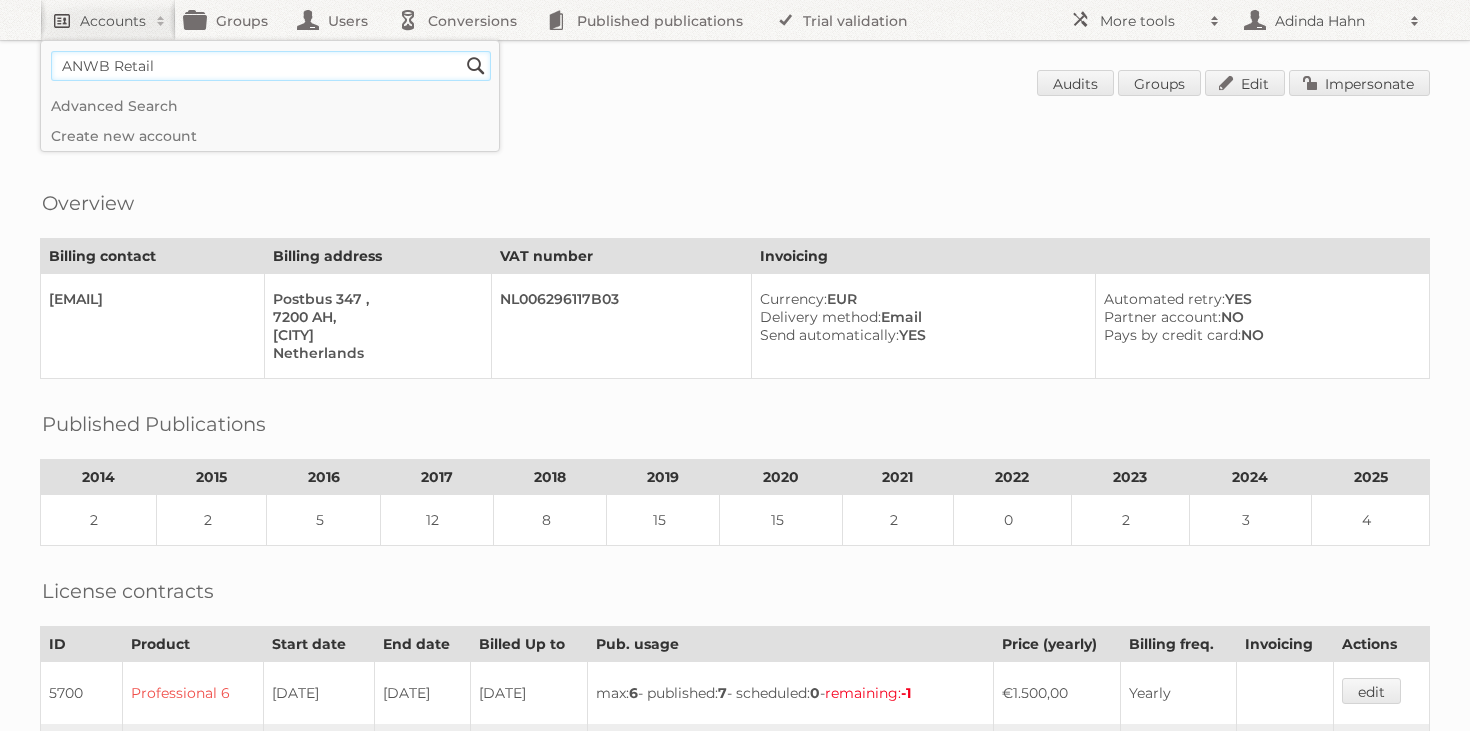 type on "ANWB Retail" 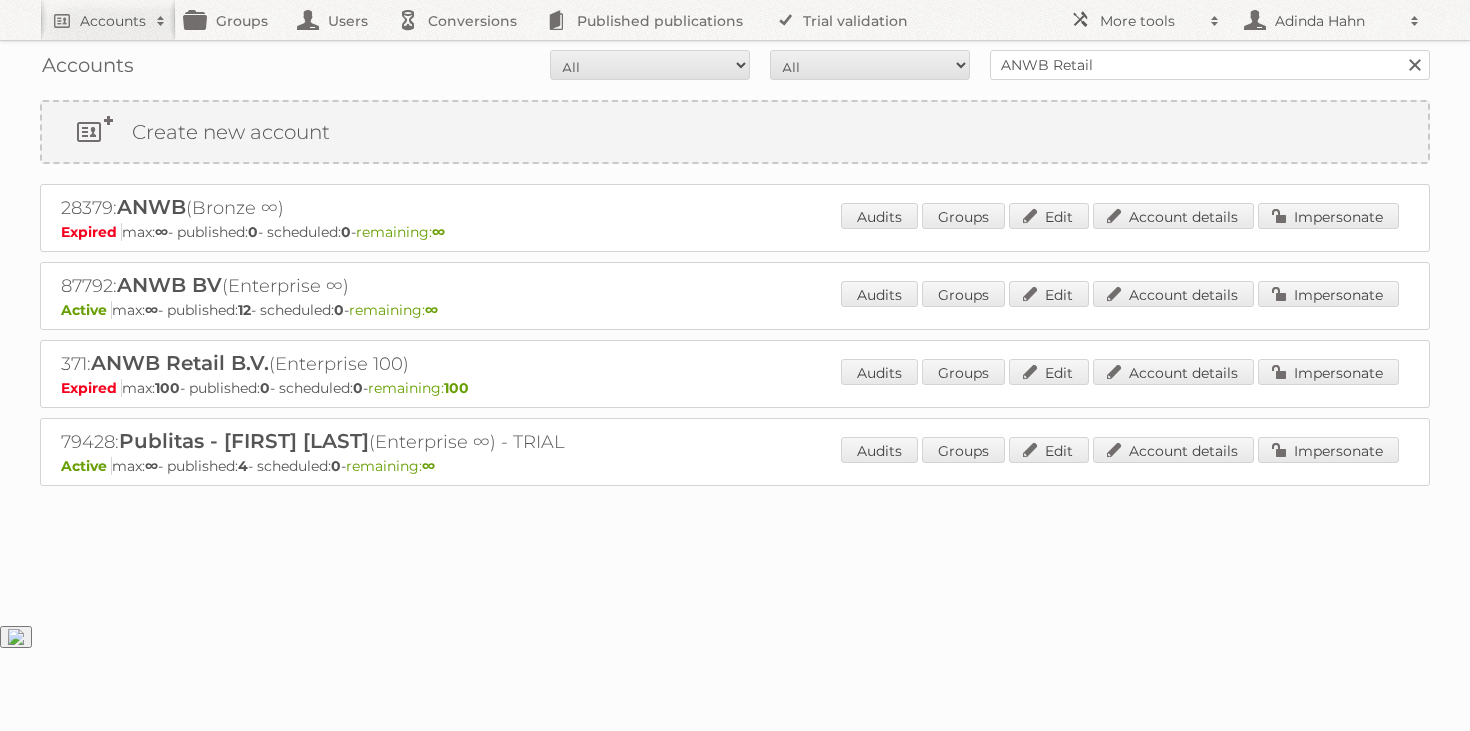 scroll, scrollTop: 0, scrollLeft: 0, axis: both 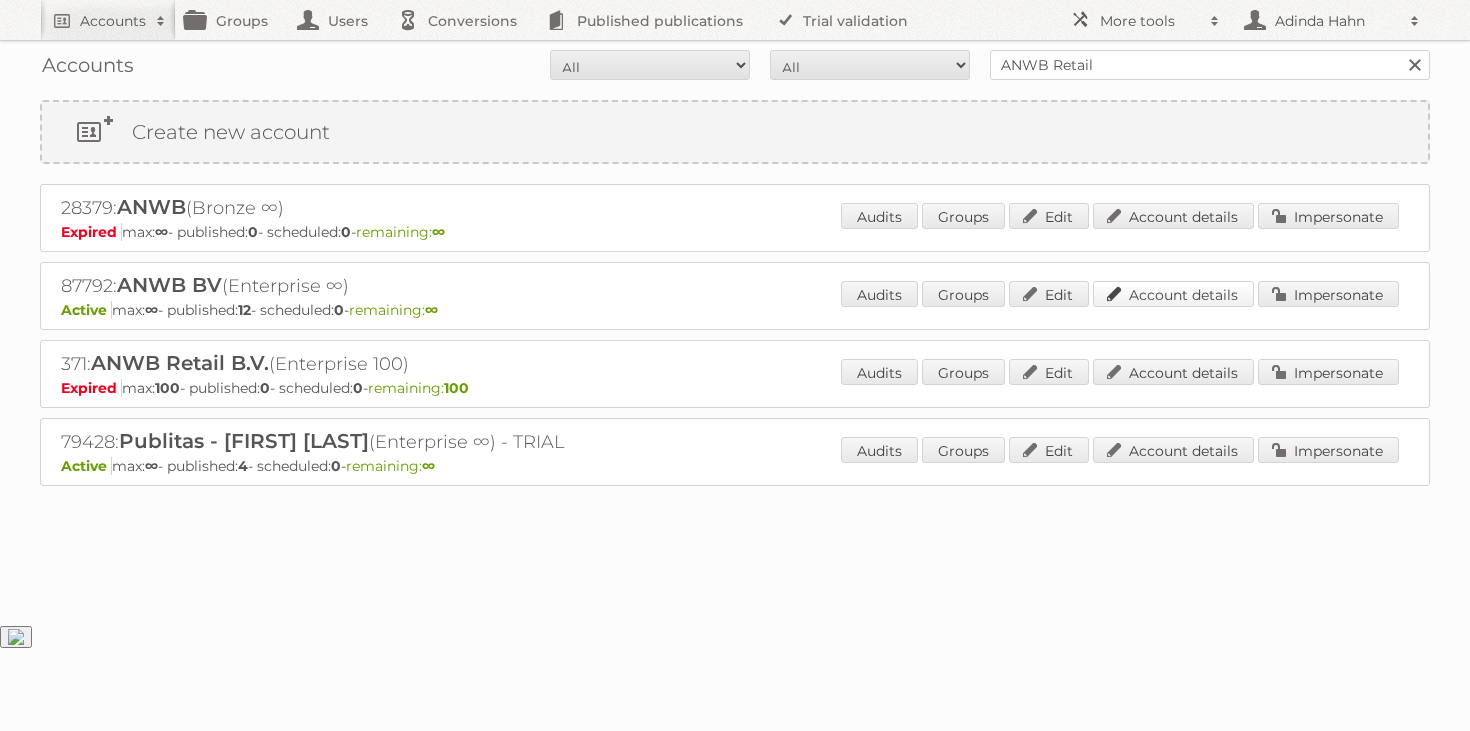 click on "Account details" at bounding box center [1173, 294] 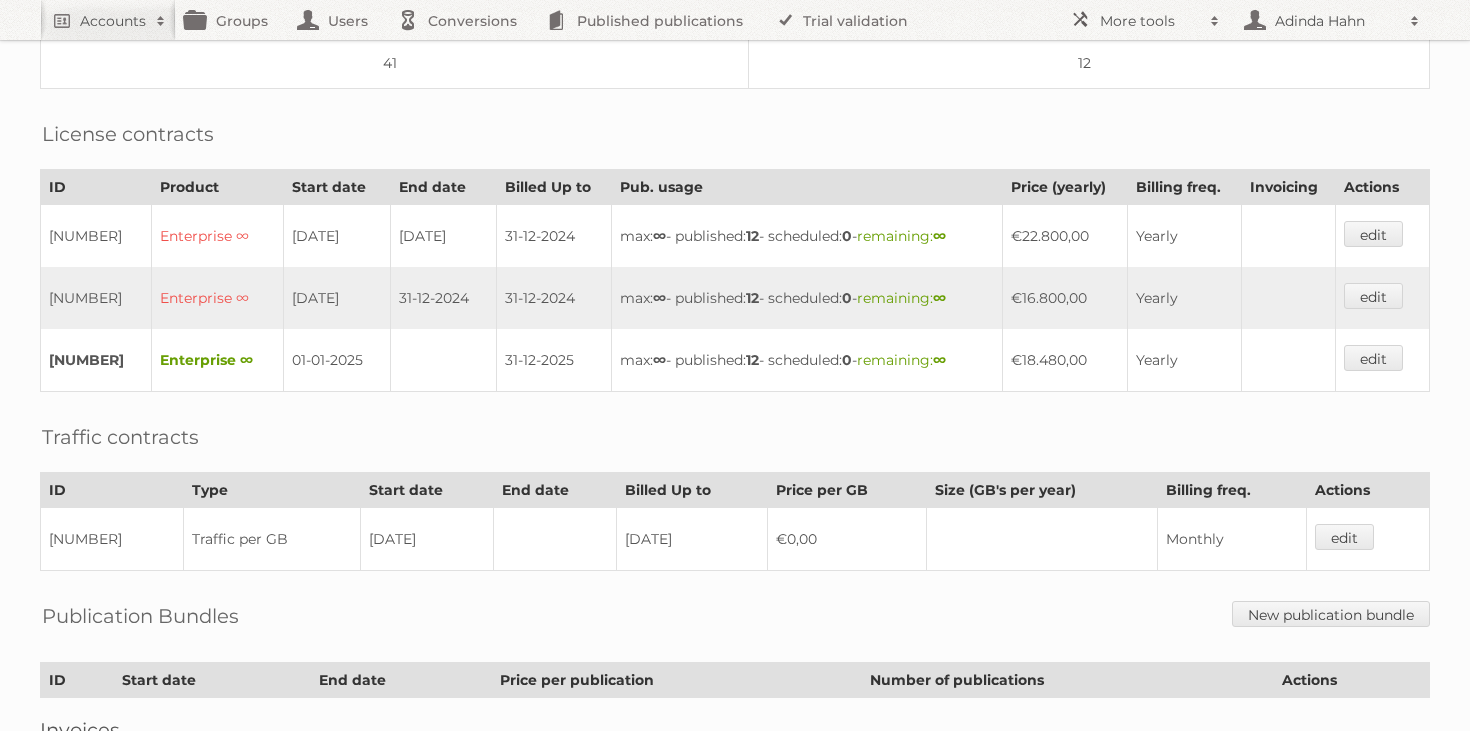 scroll, scrollTop: 612, scrollLeft: 0, axis: vertical 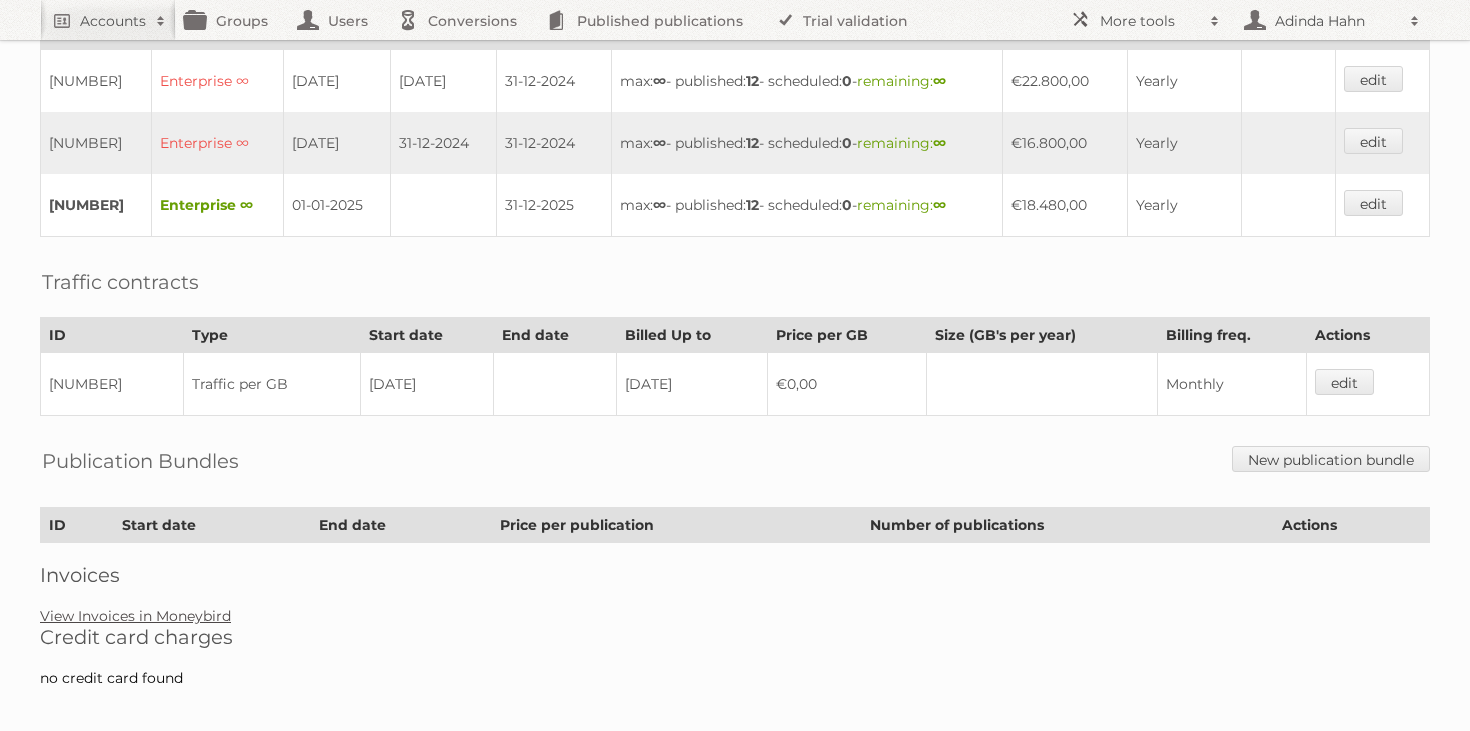 click on "View Invoices in Moneybird" at bounding box center (135, 616) 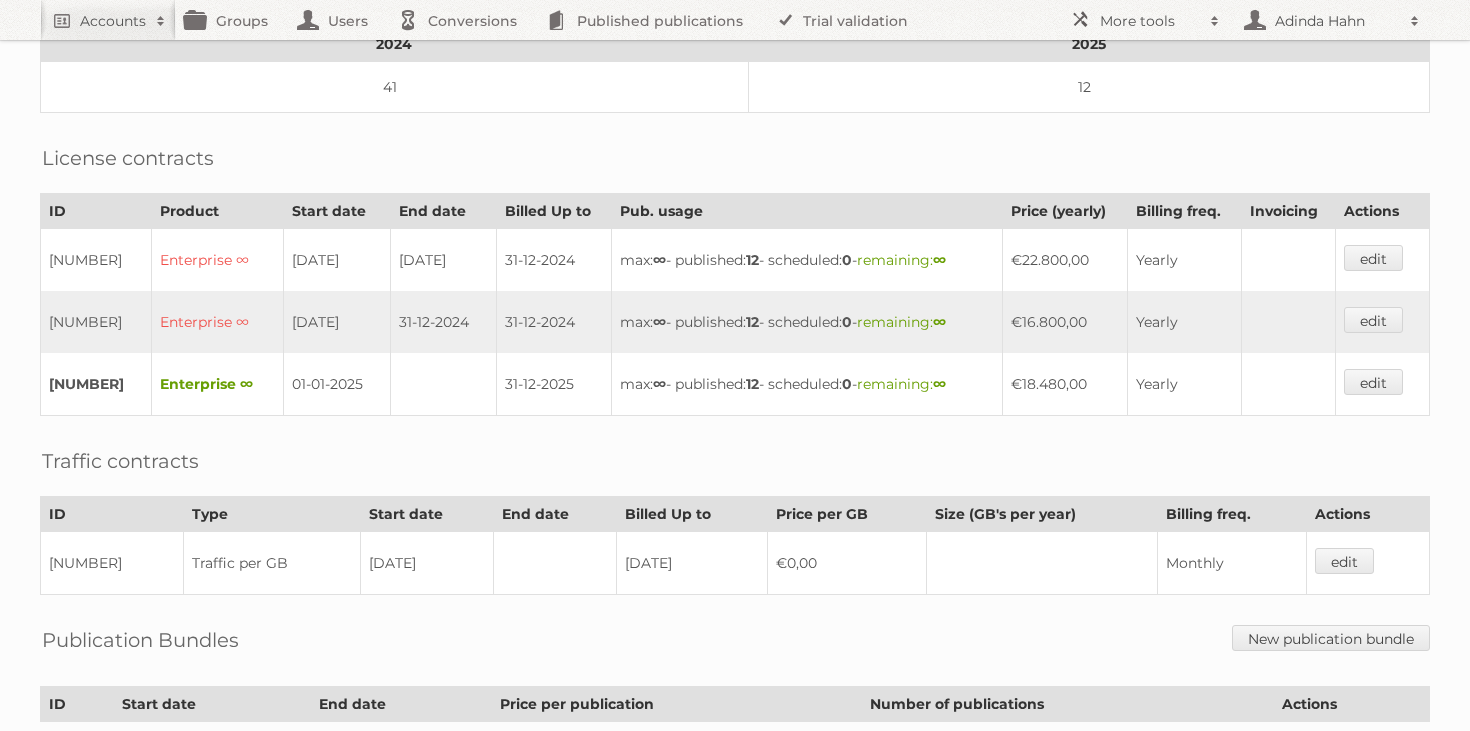 scroll, scrollTop: 437, scrollLeft: 0, axis: vertical 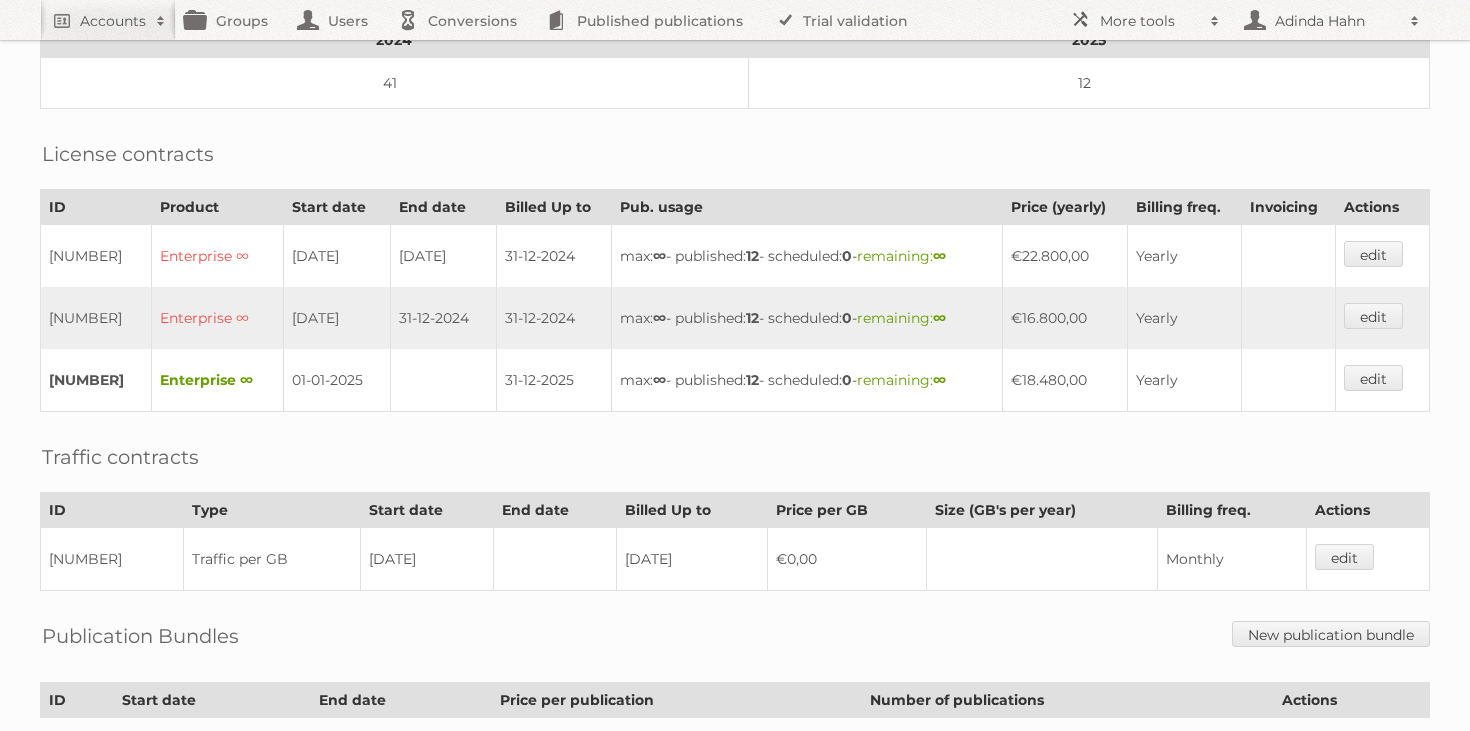 drag, startPoint x: 1083, startPoint y: 372, endPoint x: 999, endPoint y: 372, distance: 84 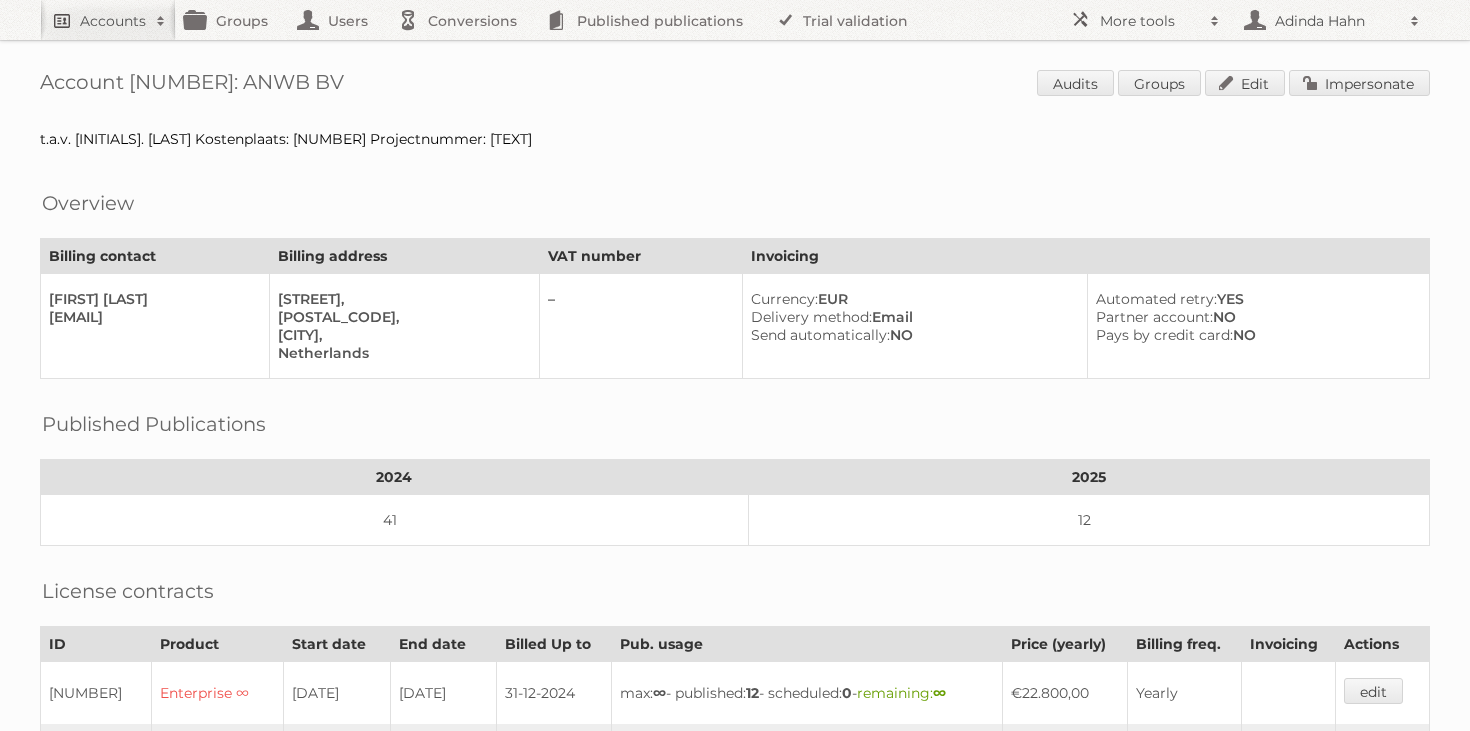 click on "Accounts" at bounding box center (113, 21) 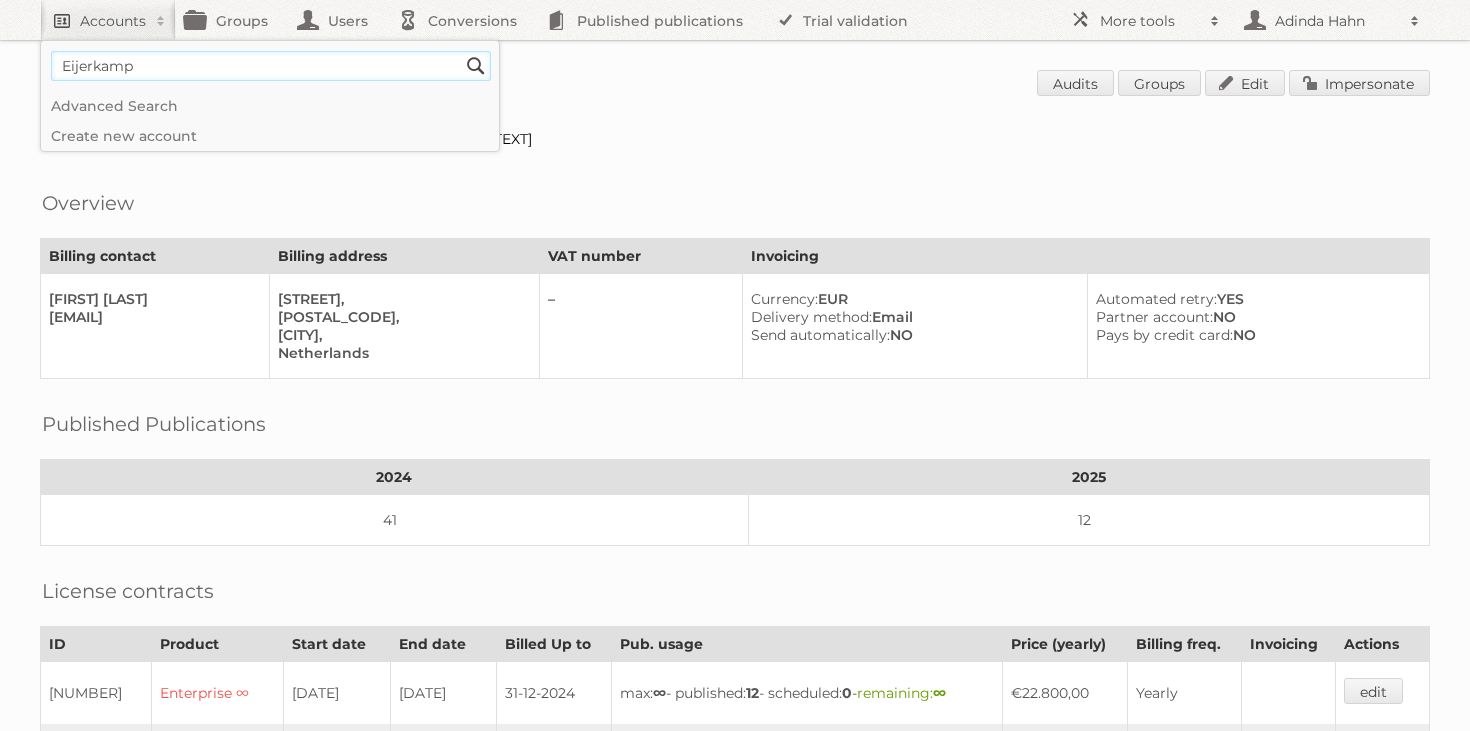 type on "Eijerkamp" 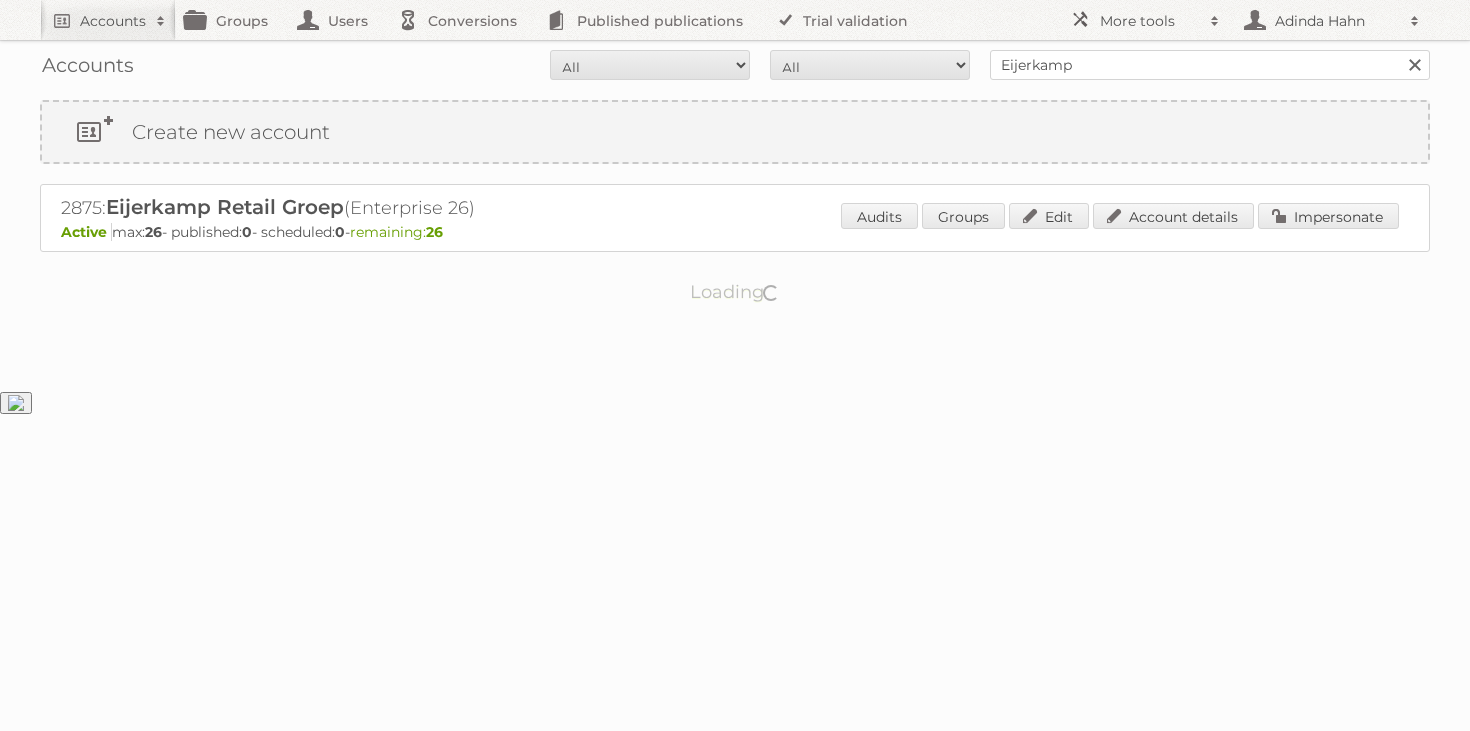 scroll, scrollTop: 0, scrollLeft: 0, axis: both 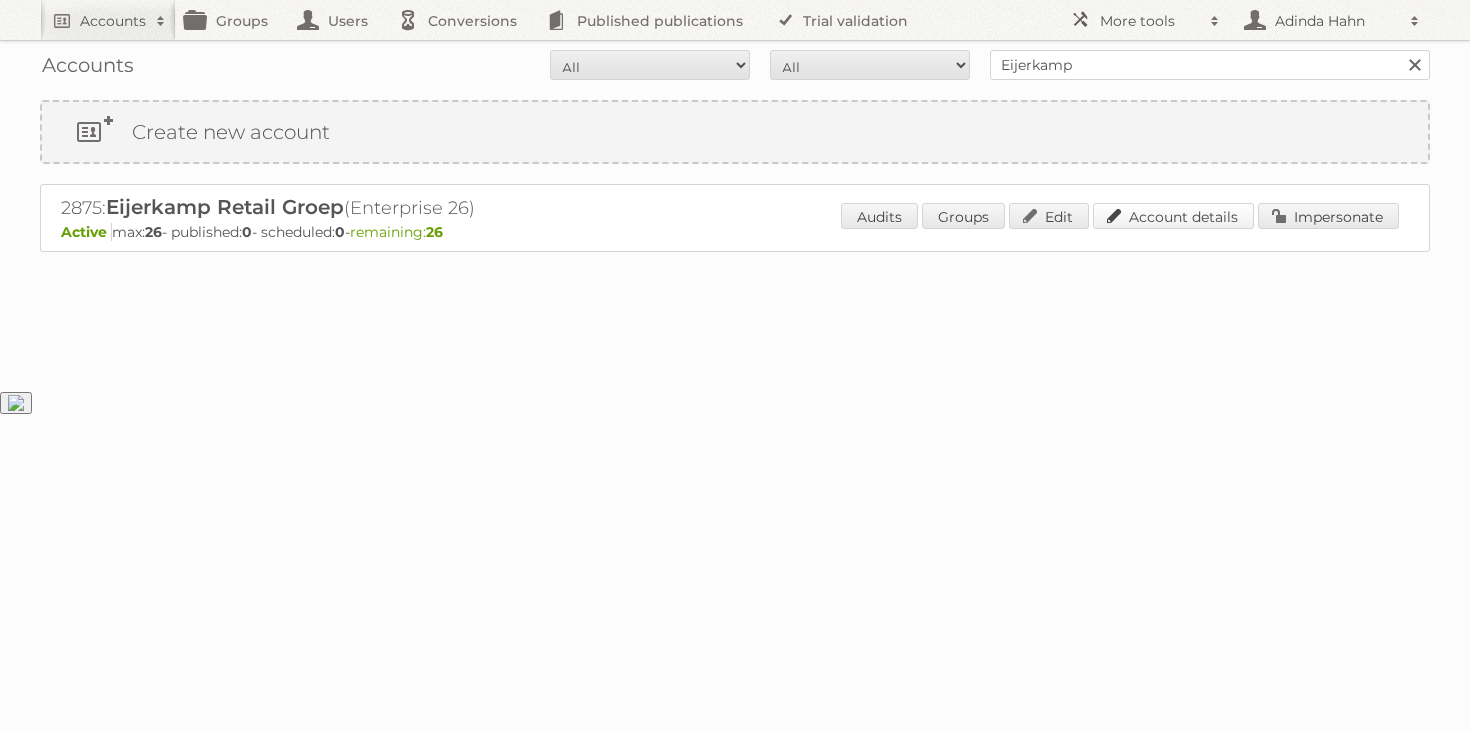 click on "Account details" at bounding box center (1173, 216) 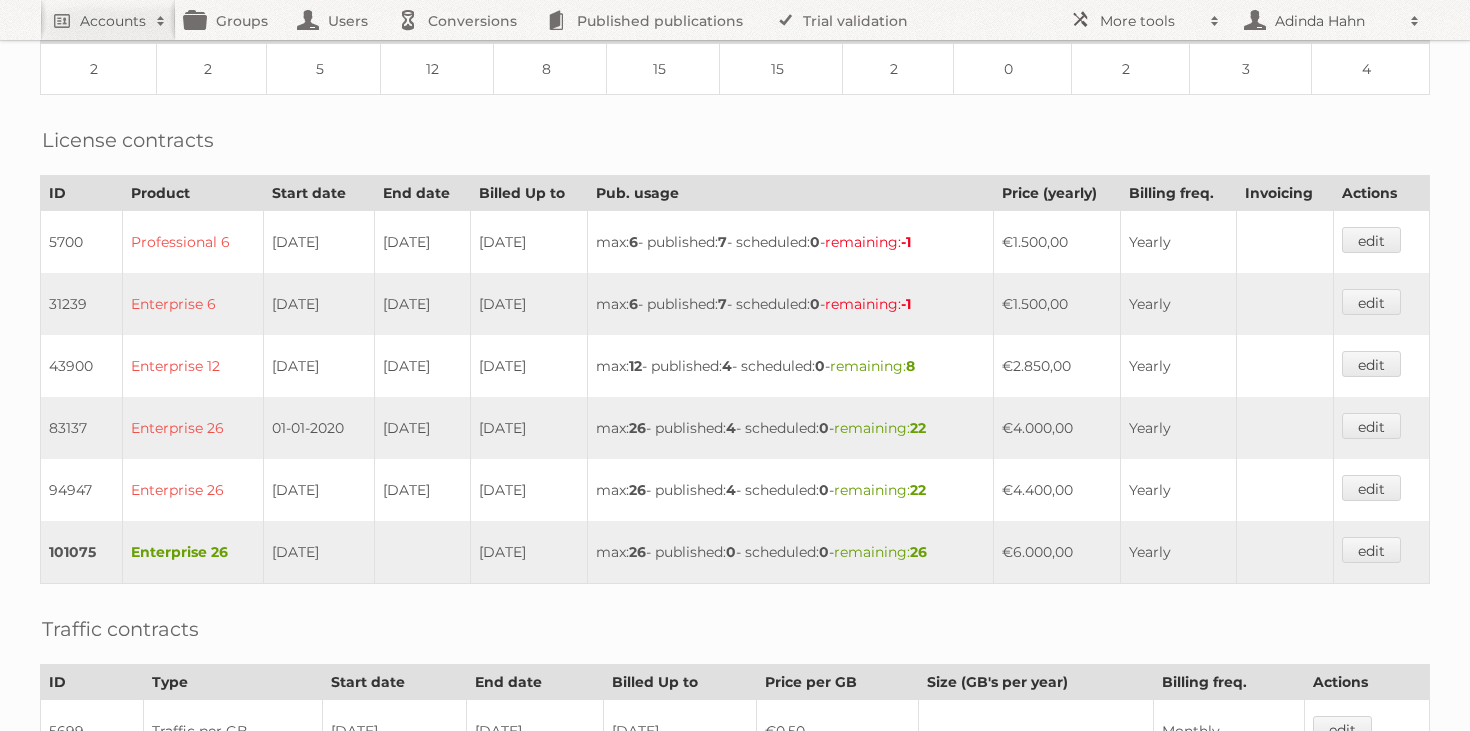 scroll, scrollTop: 445, scrollLeft: 0, axis: vertical 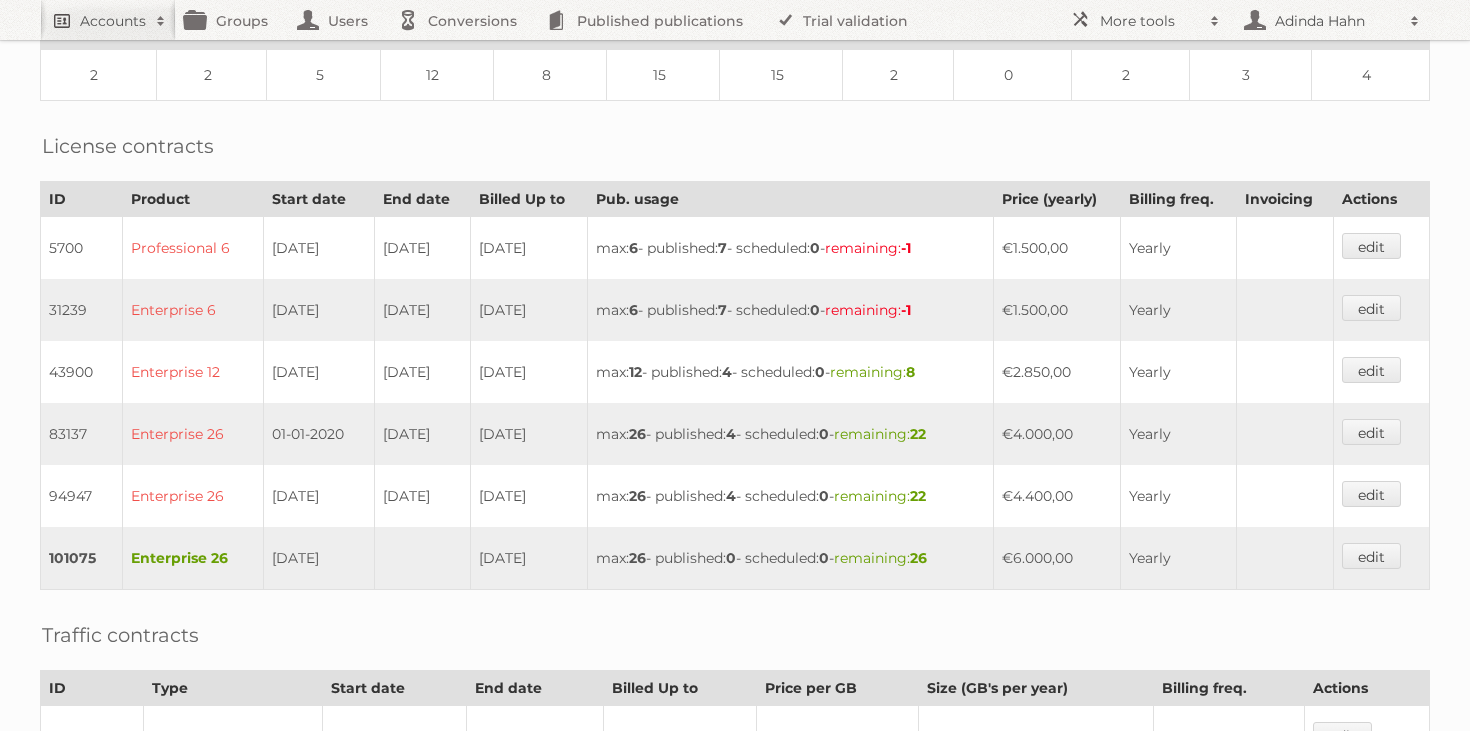 click on "Accounts" at bounding box center (113, 21) 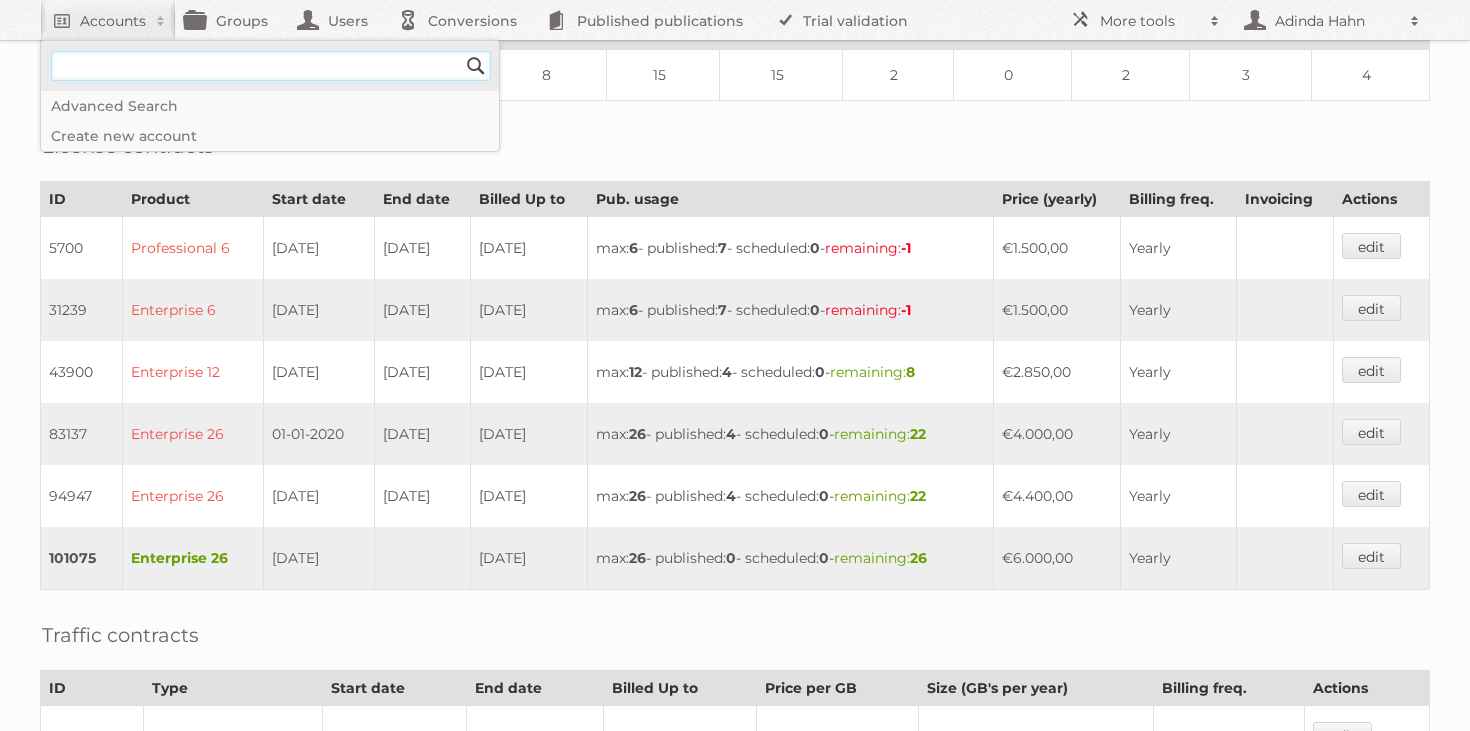 click at bounding box center (271, 66) 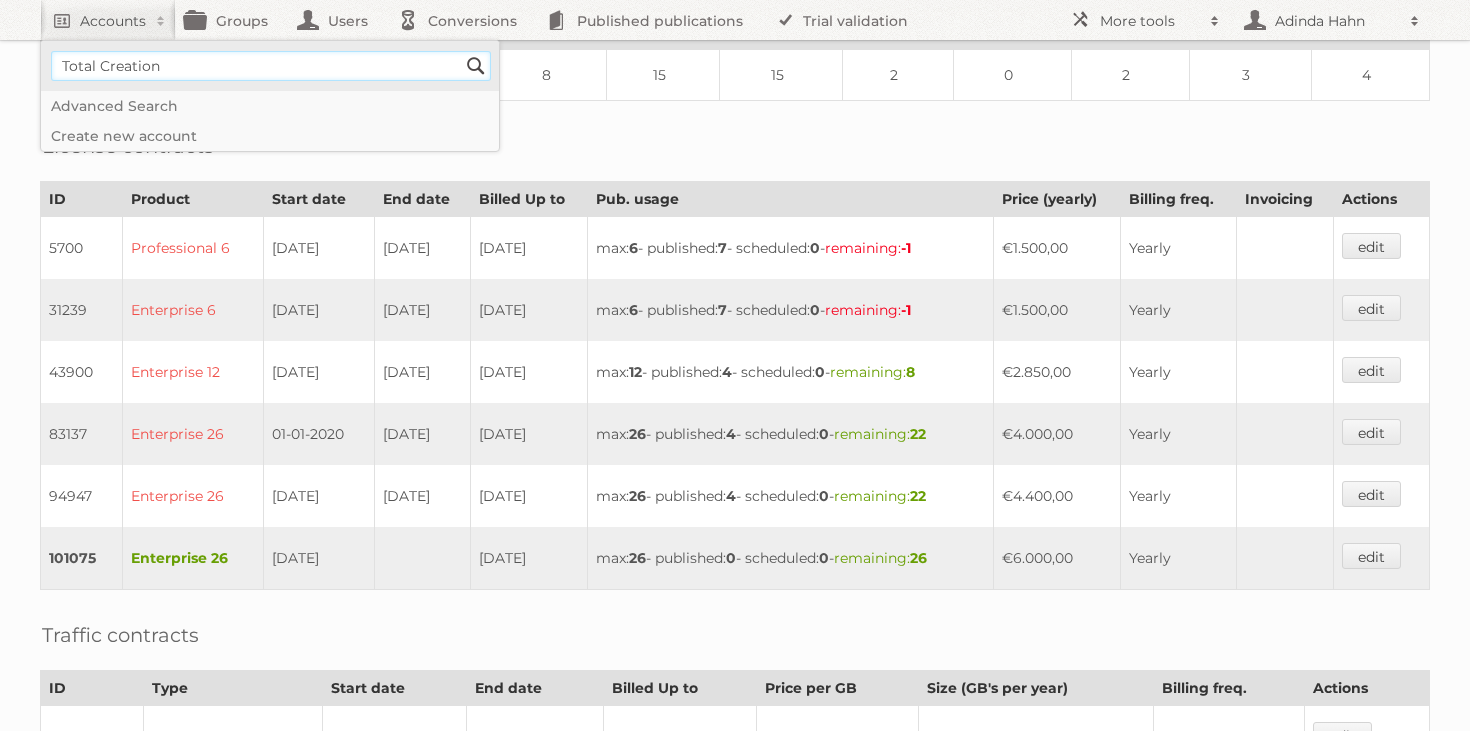 type on "Total Creation" 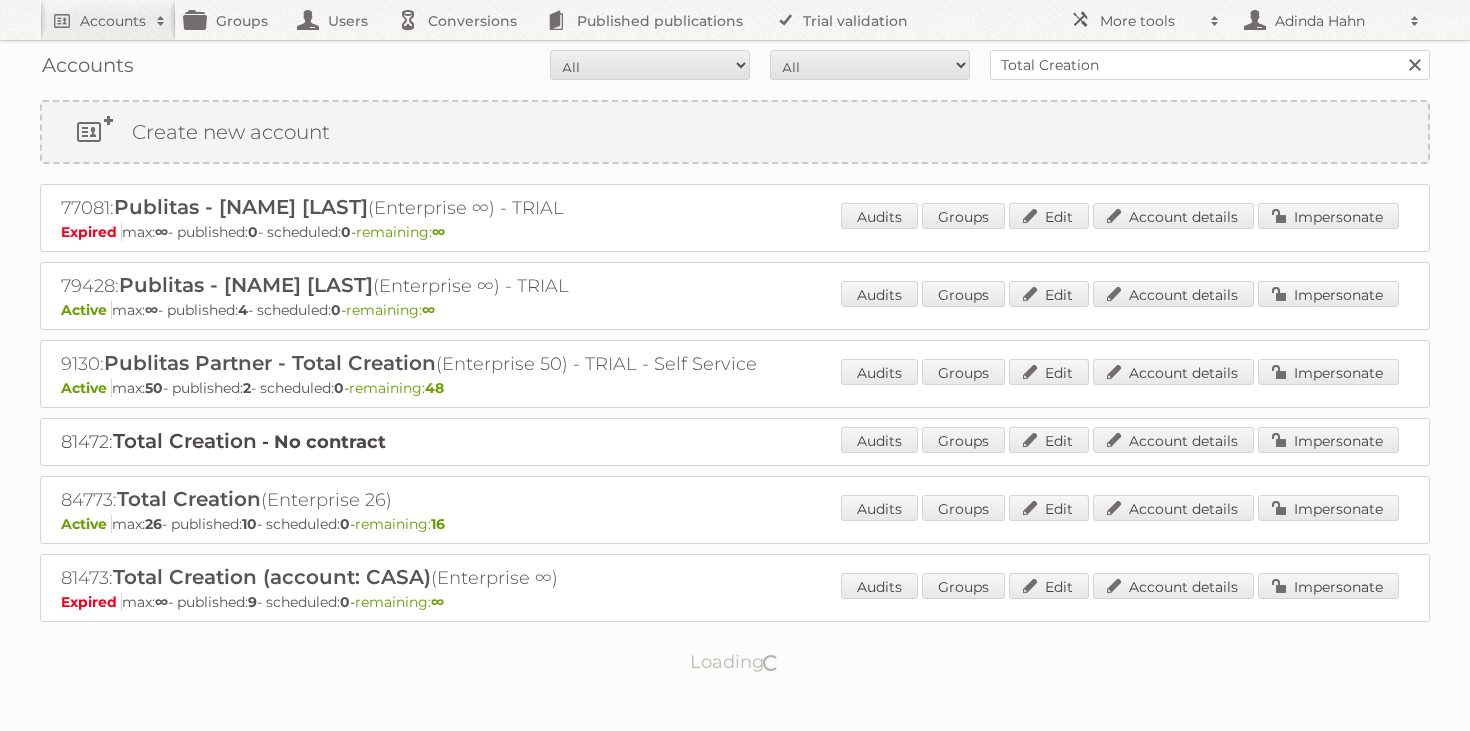scroll, scrollTop: 0, scrollLeft: 0, axis: both 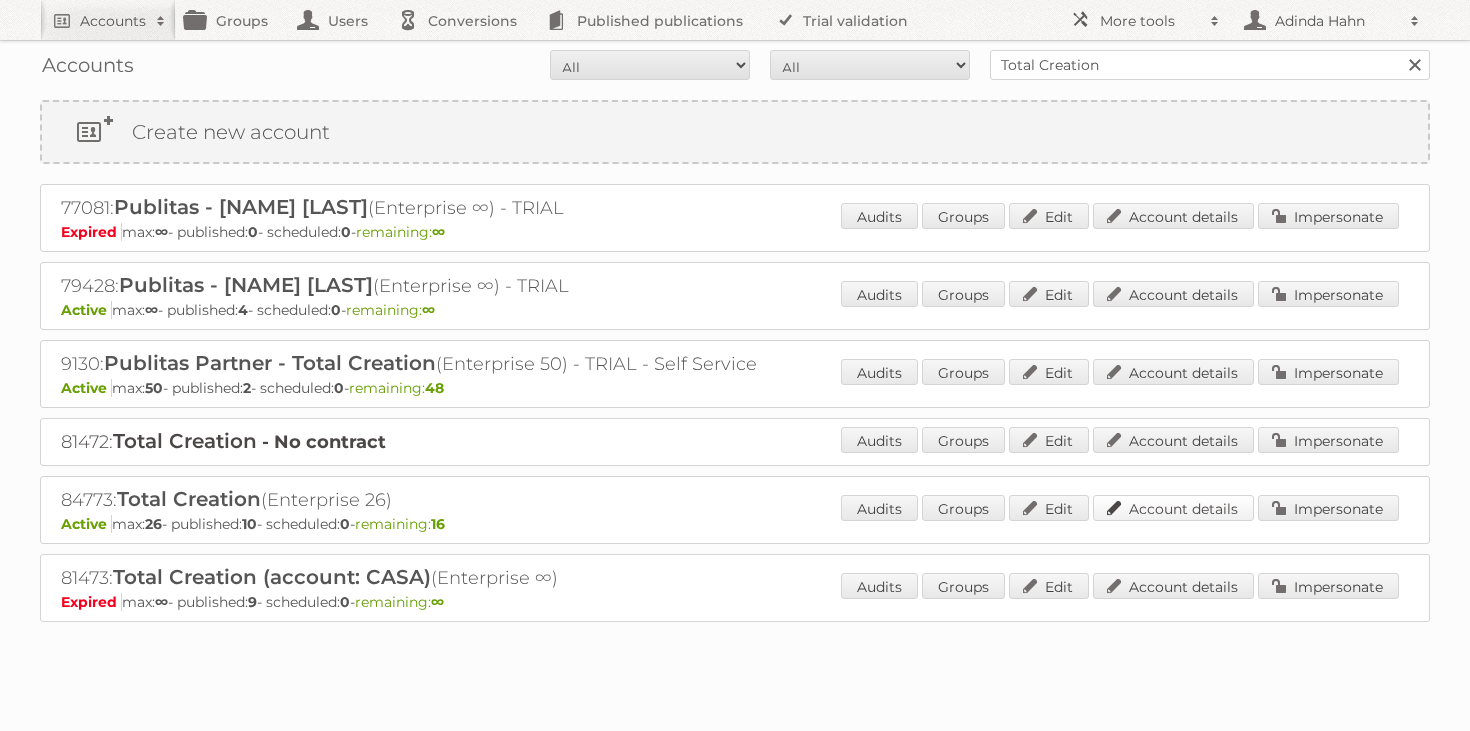 click on "Account details" at bounding box center (1173, 508) 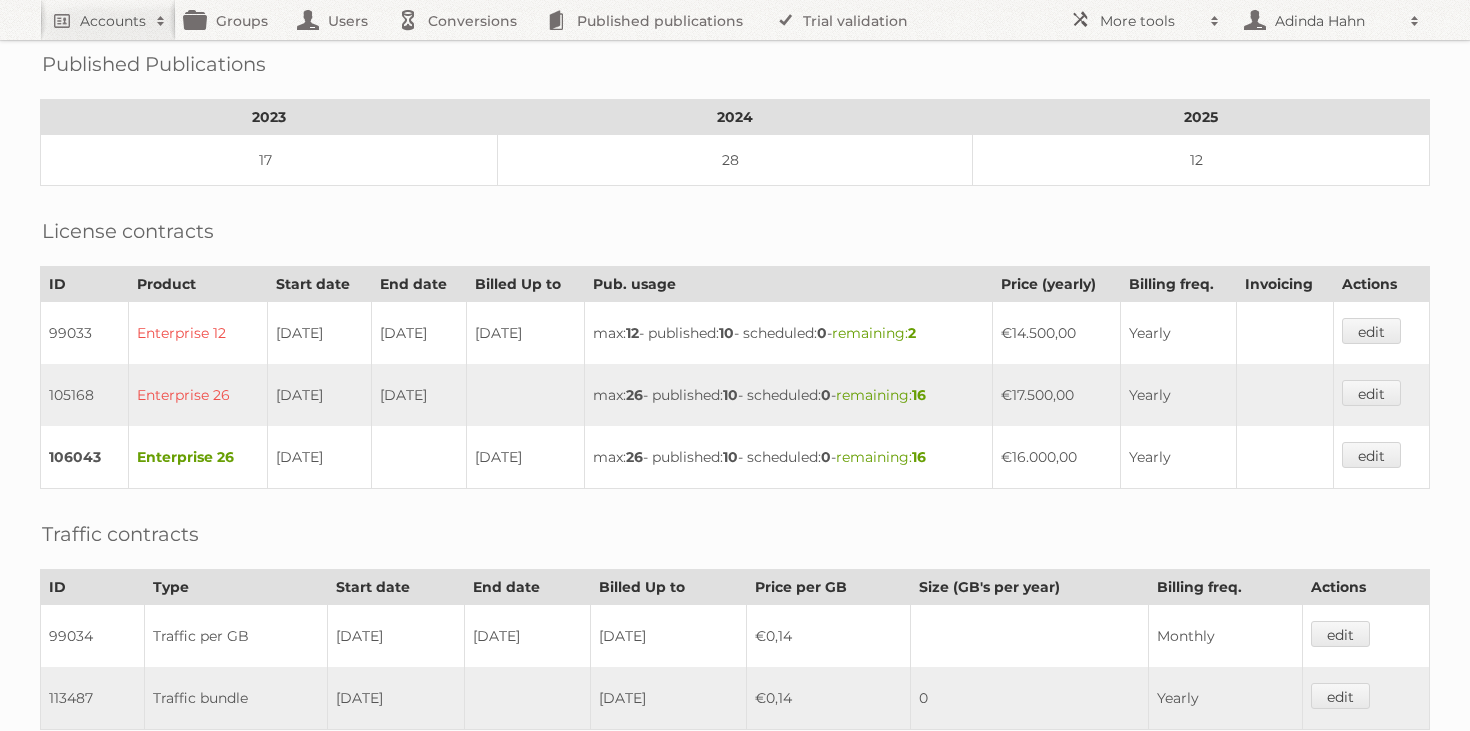 scroll, scrollTop: 938, scrollLeft: 0, axis: vertical 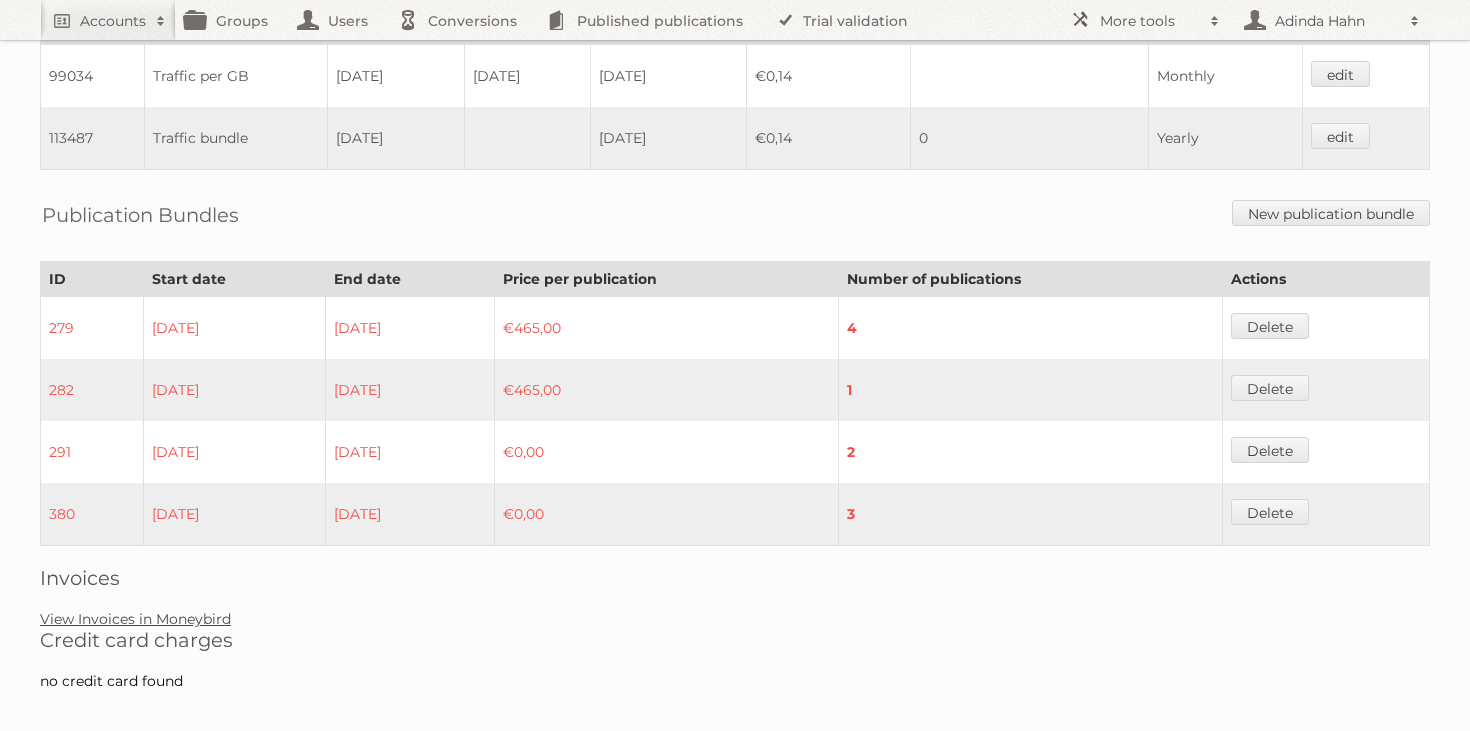 click on "View Invoices in Moneybird" at bounding box center (135, 619) 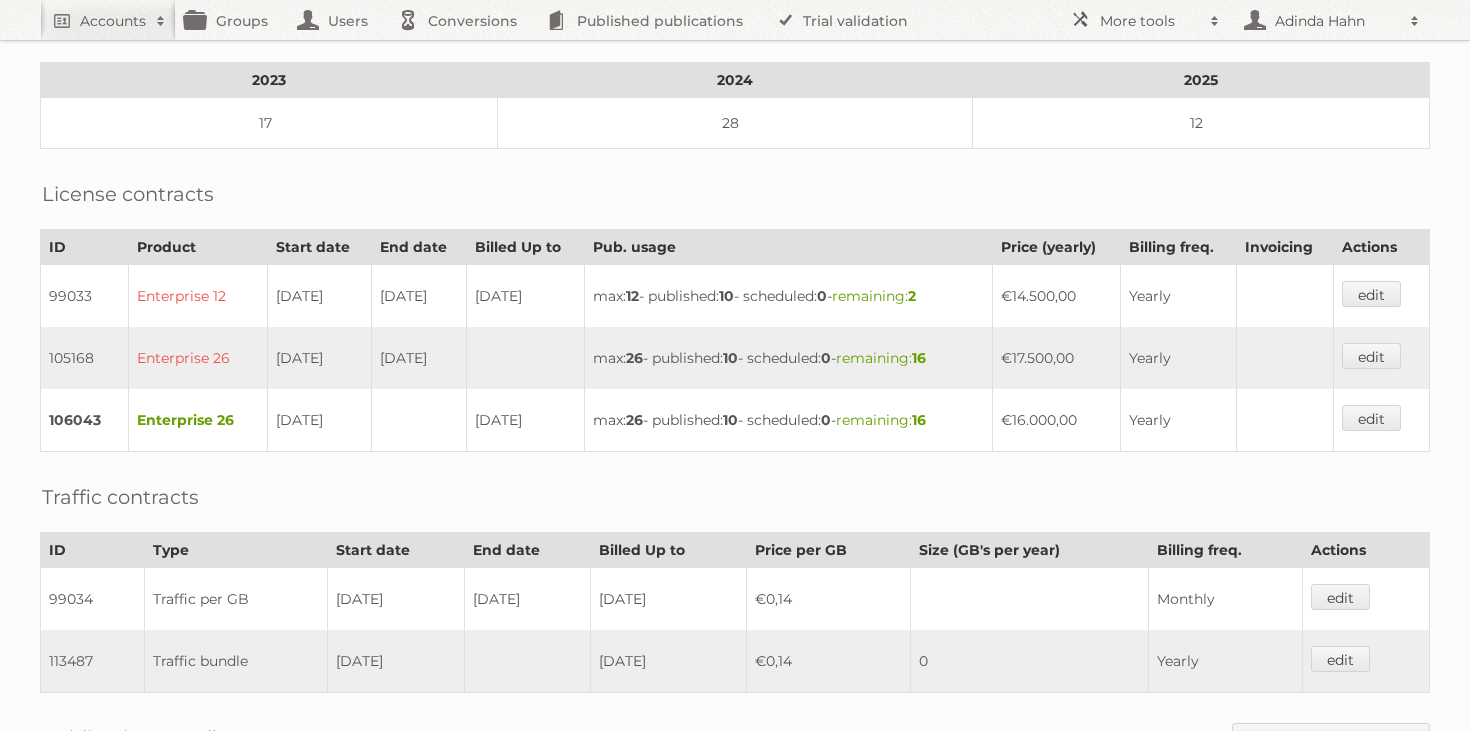 scroll, scrollTop: 414, scrollLeft: 0, axis: vertical 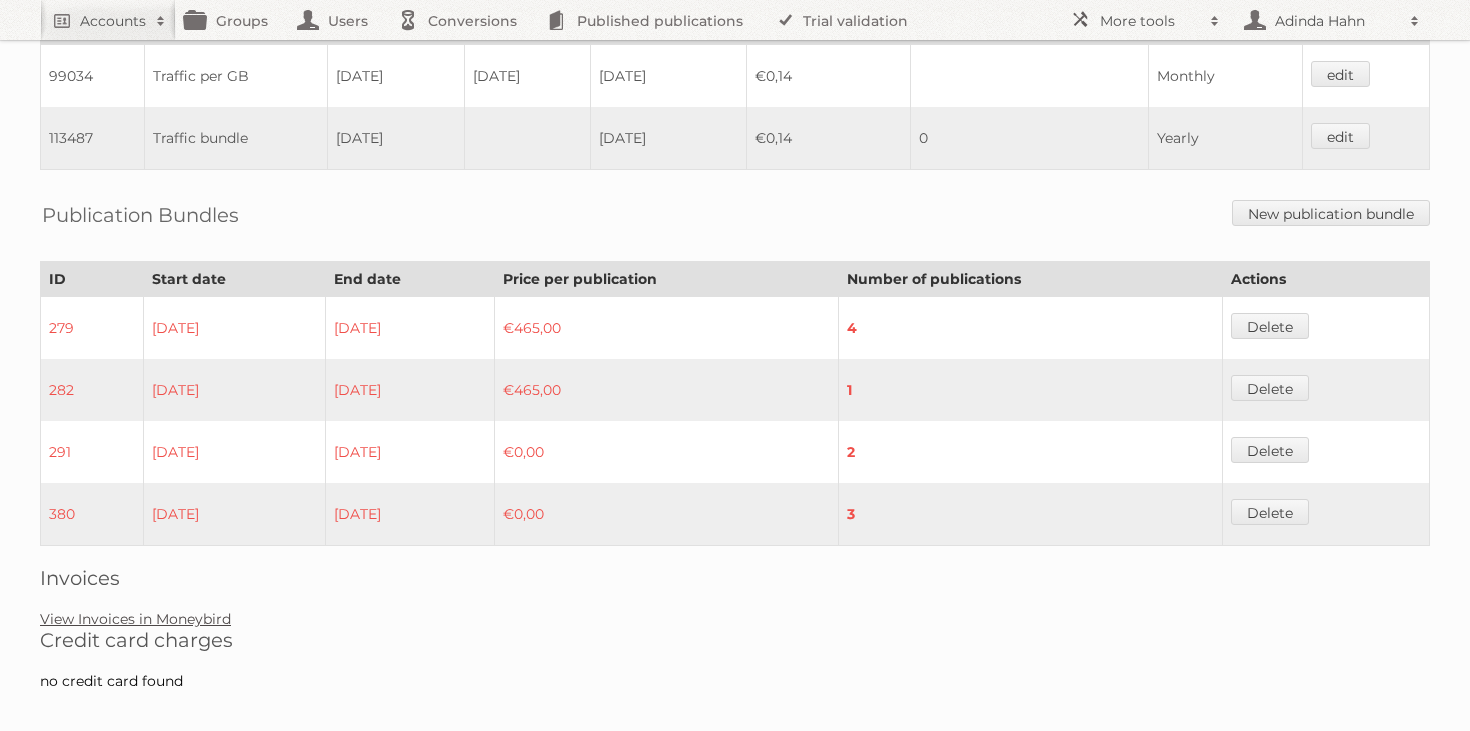 click on "View Invoices in Moneybird" at bounding box center (135, 619) 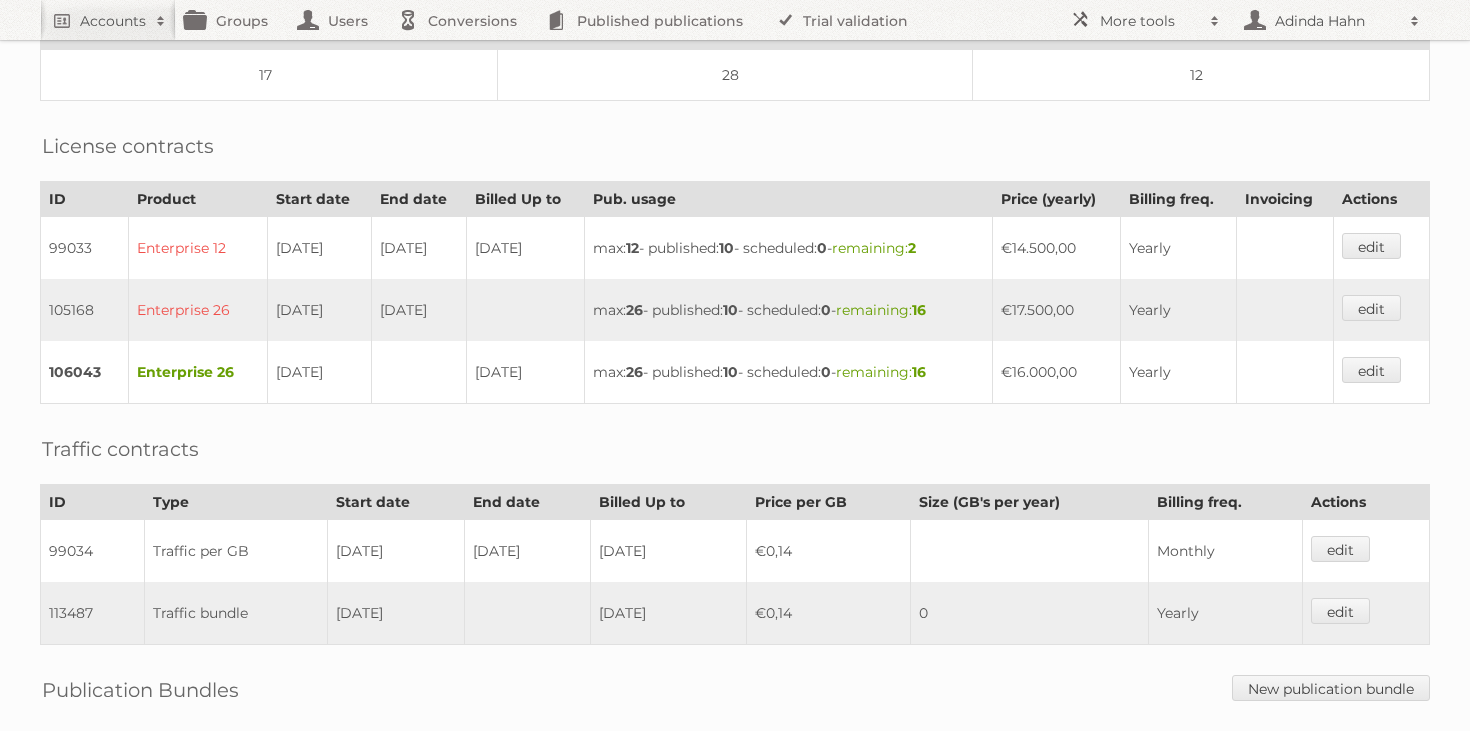 scroll, scrollTop: 460, scrollLeft: 0, axis: vertical 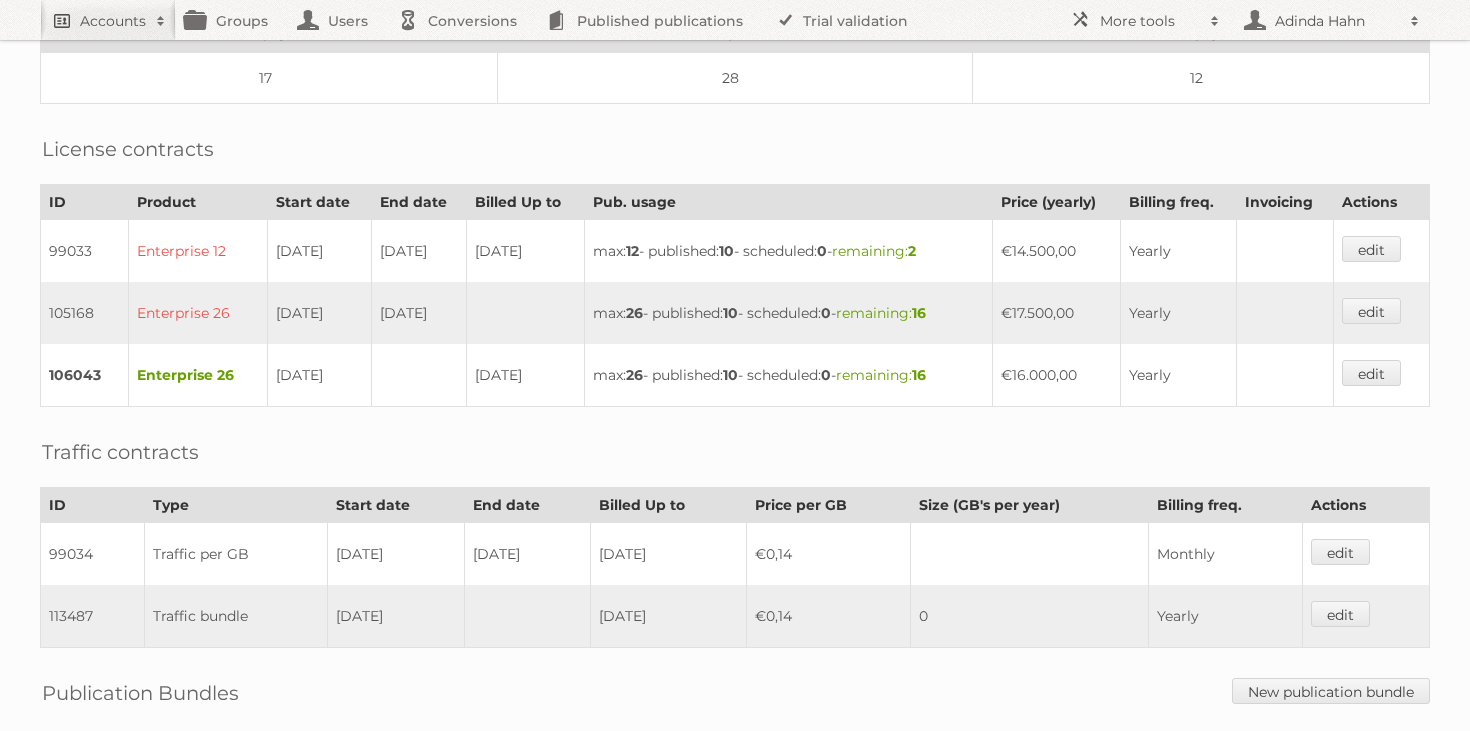 click on "Accounts" at bounding box center [108, 20] 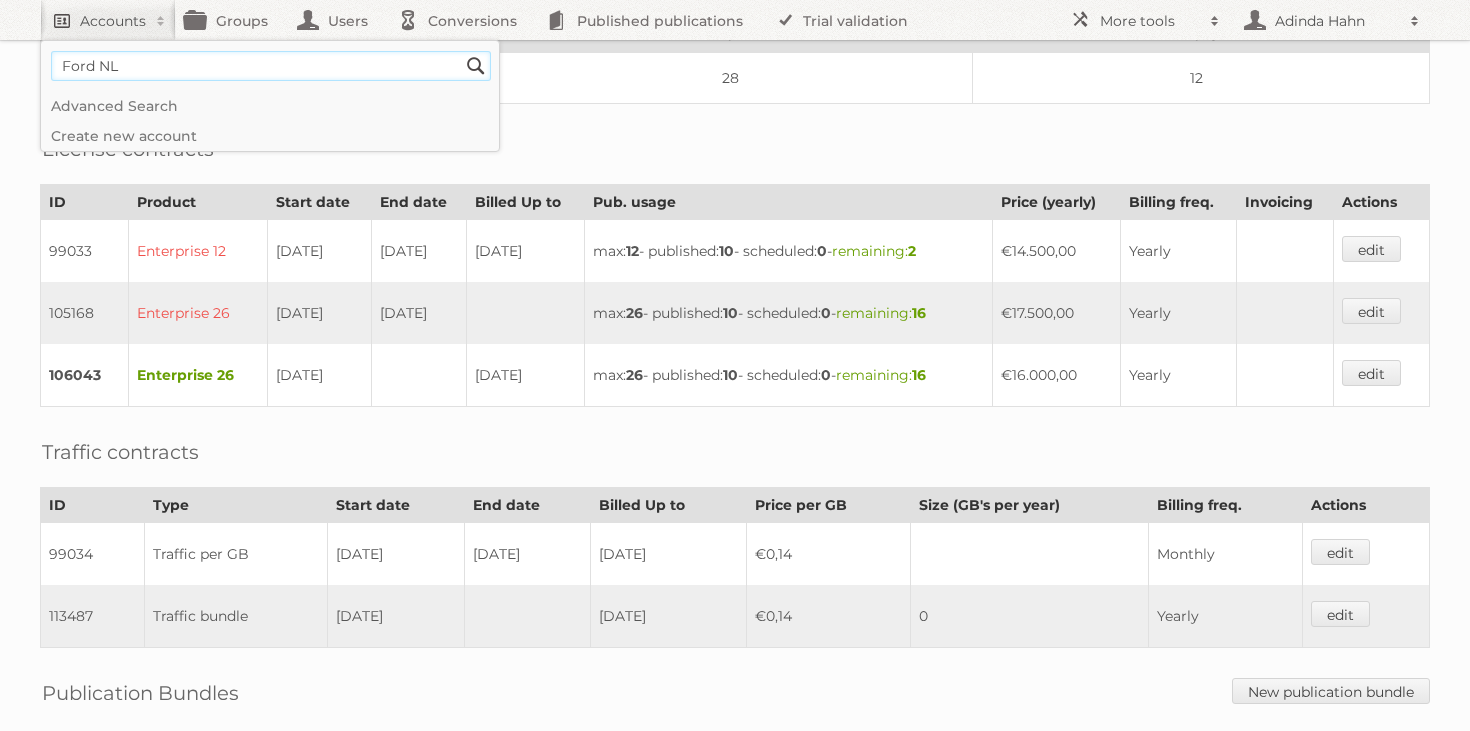 type on "Ford NL" 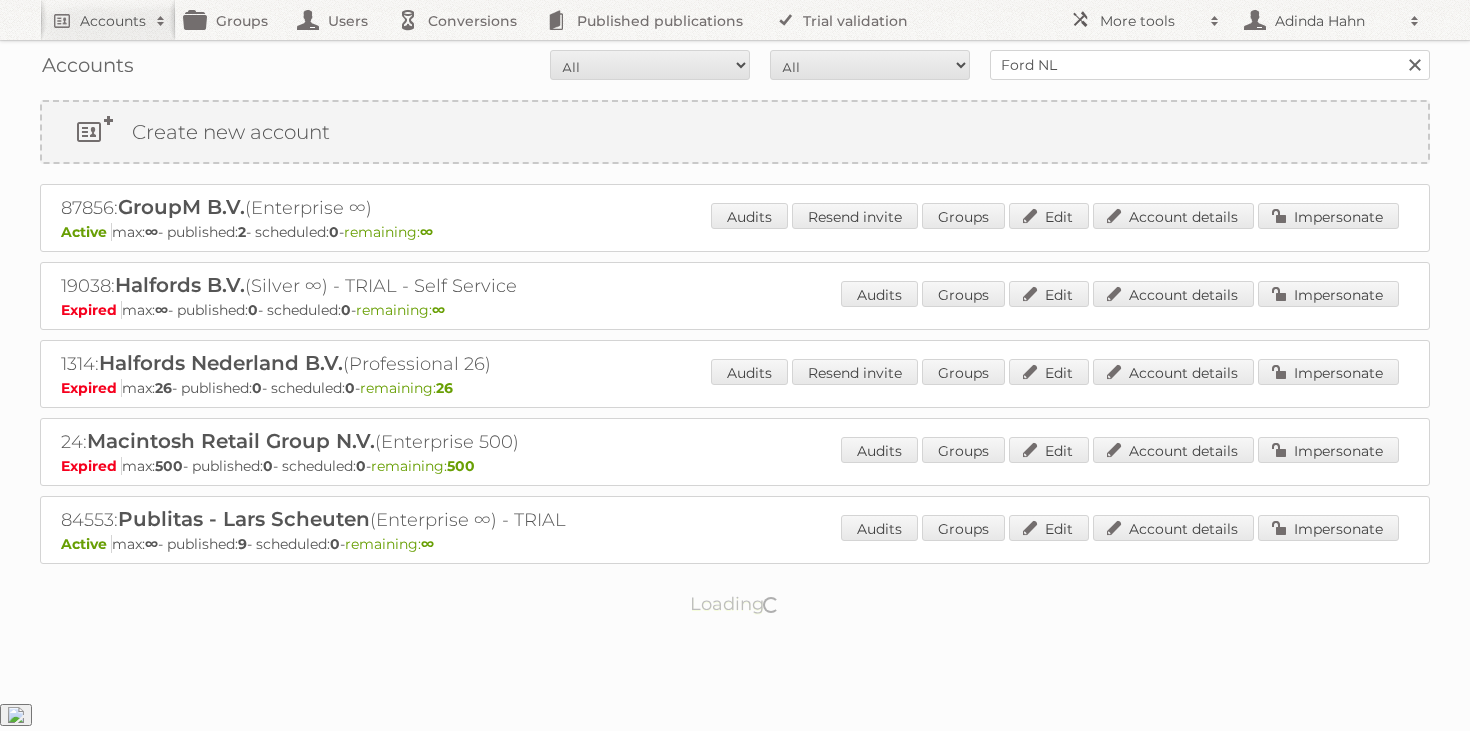 scroll, scrollTop: 0, scrollLeft: 0, axis: both 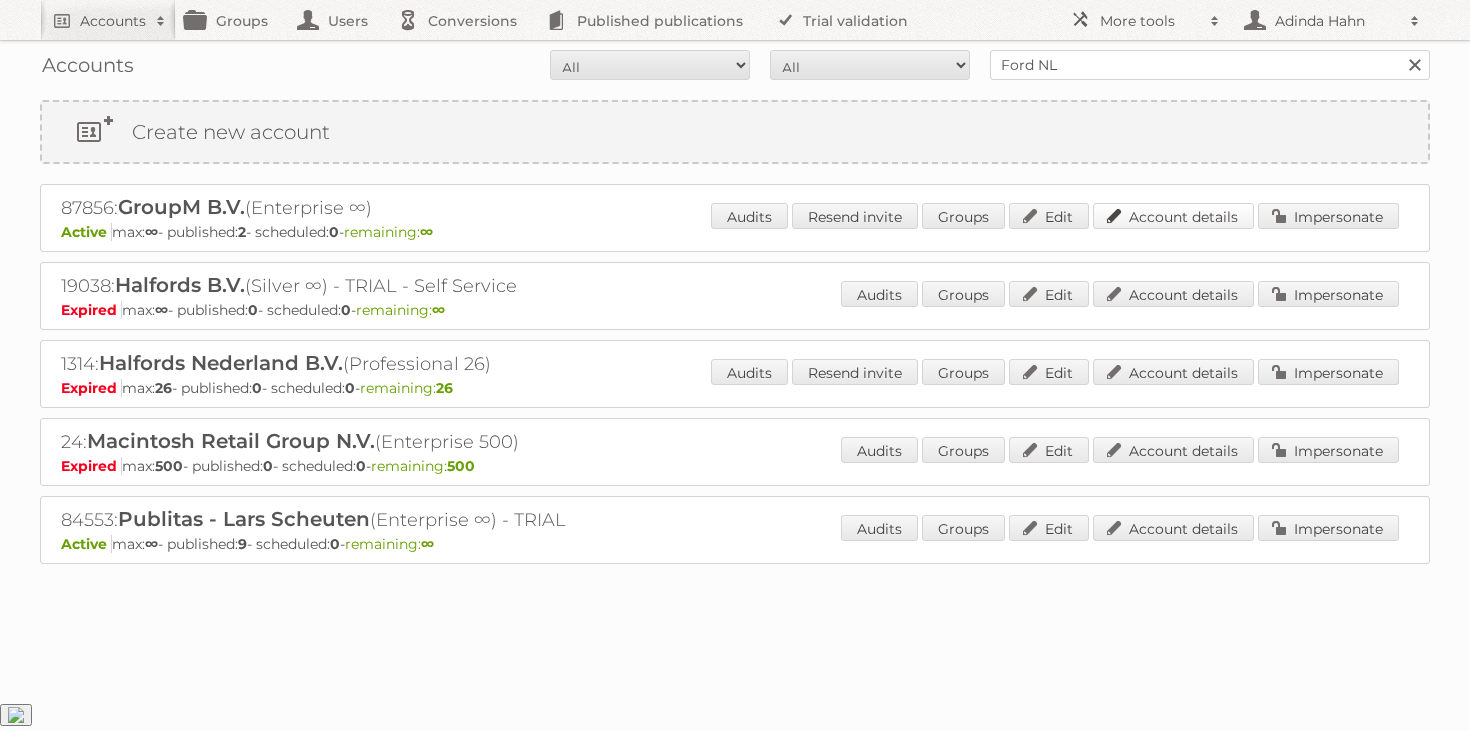 click on "Account details" at bounding box center [1173, 216] 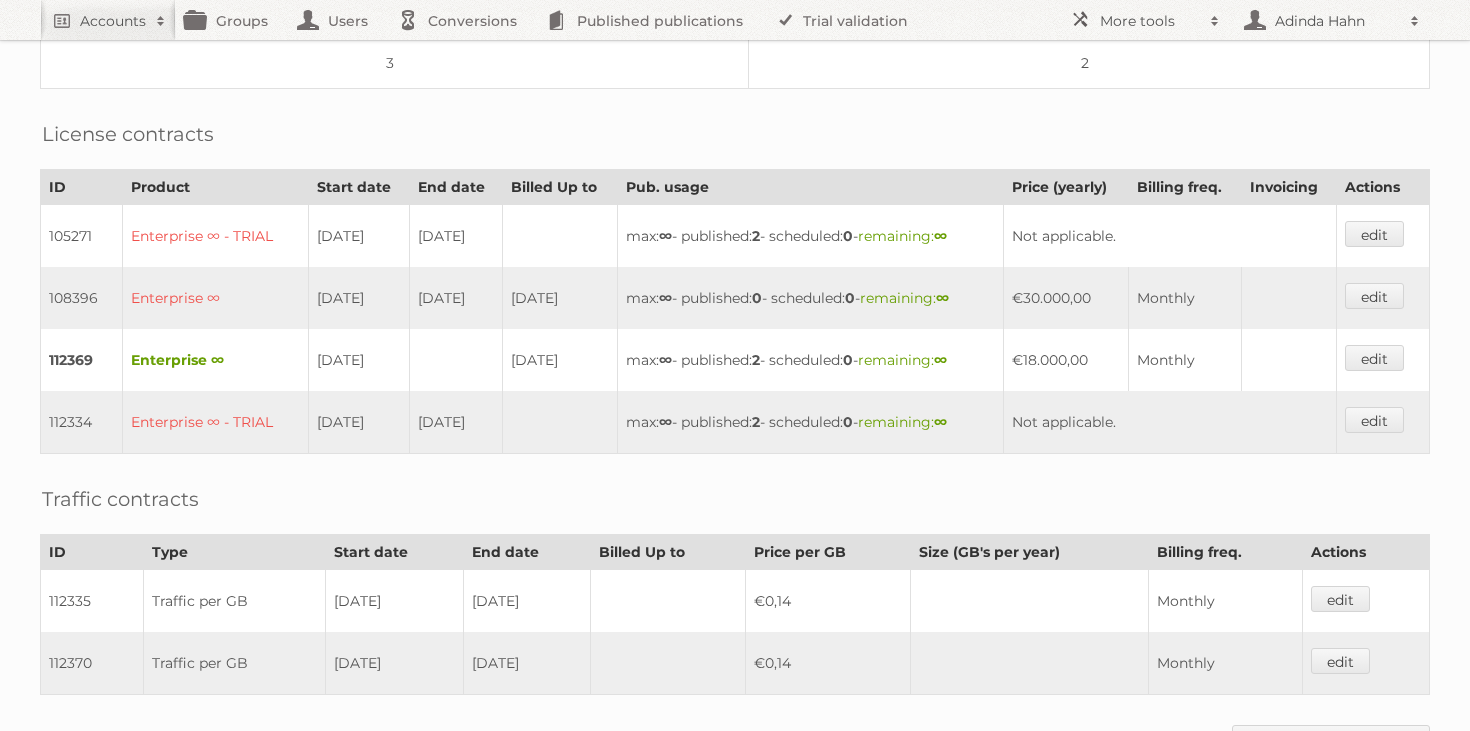 scroll, scrollTop: 769, scrollLeft: 0, axis: vertical 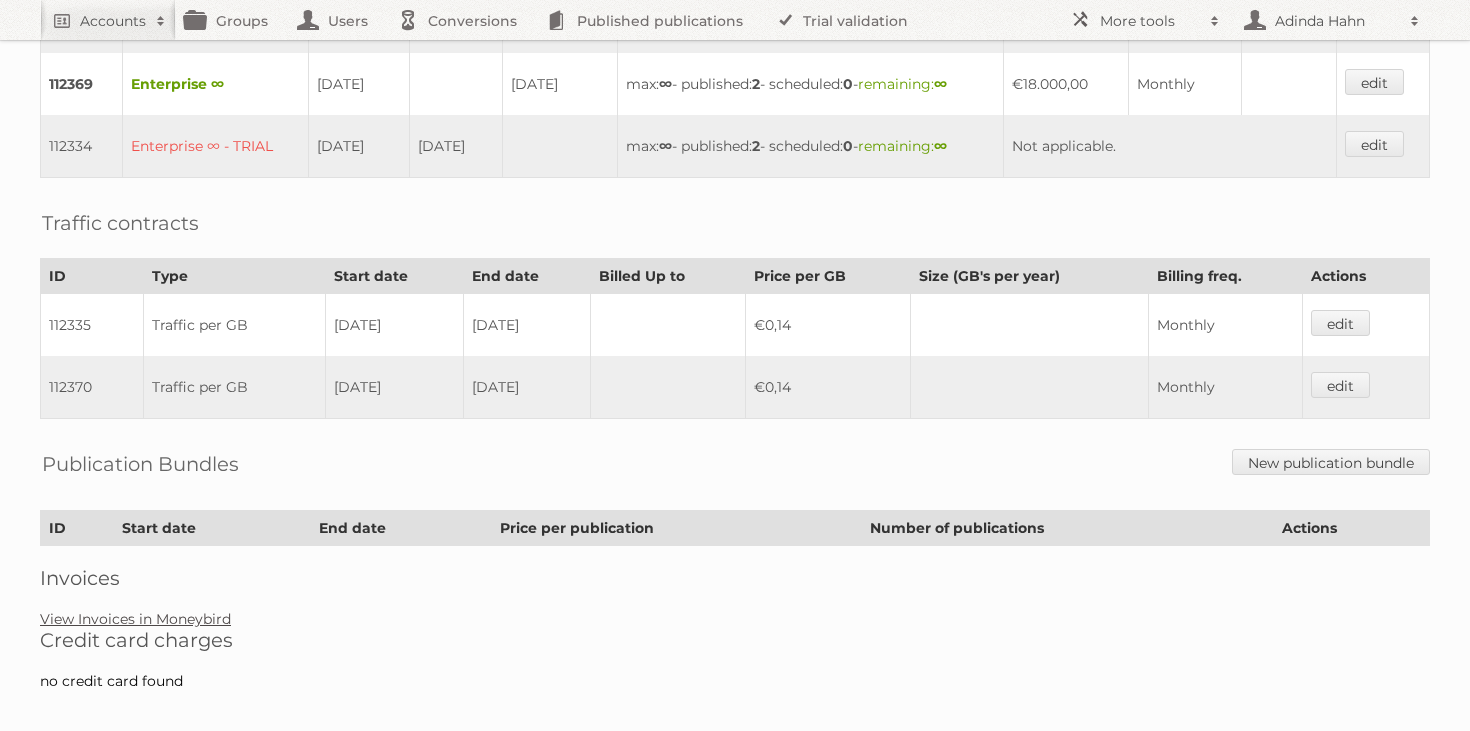 click on "View Invoices in Moneybird" at bounding box center [135, 619] 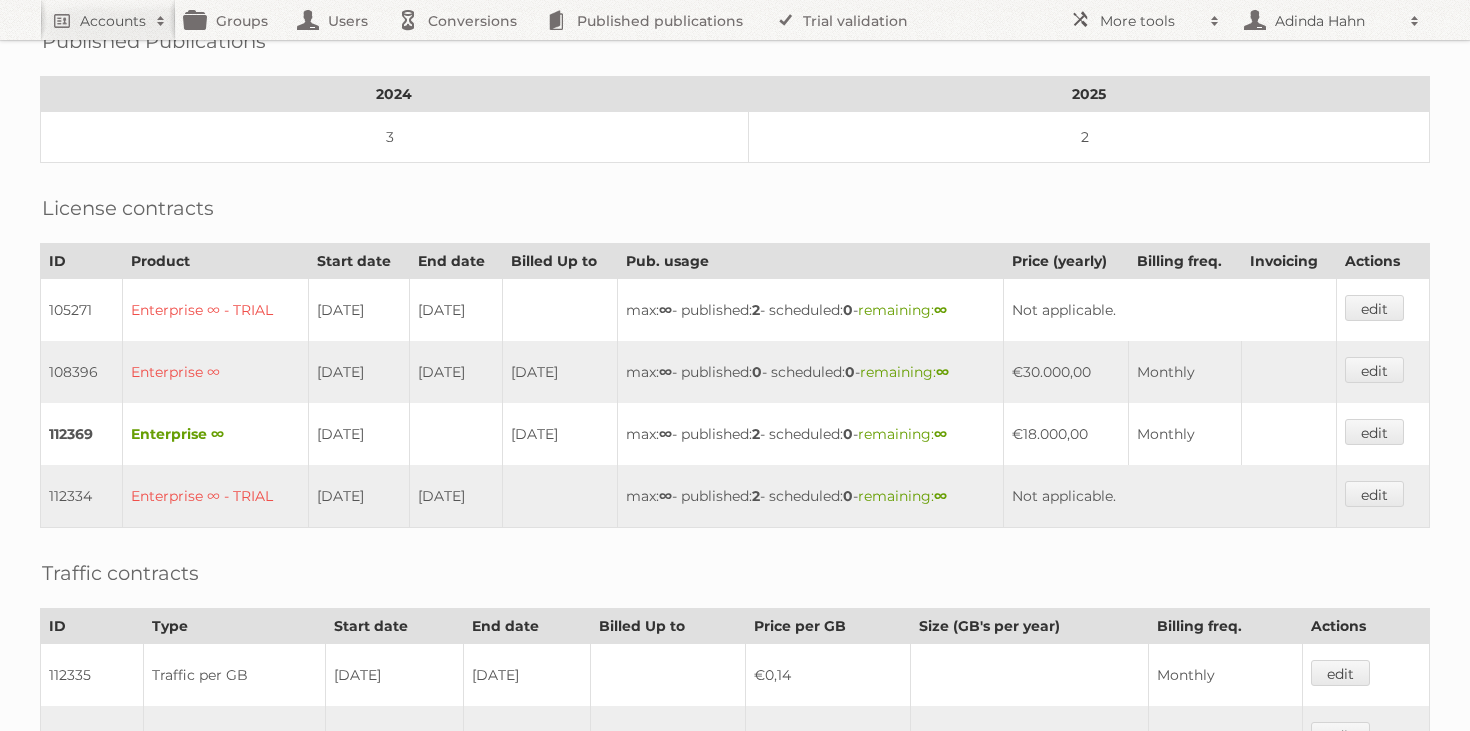 scroll, scrollTop: 417, scrollLeft: 0, axis: vertical 